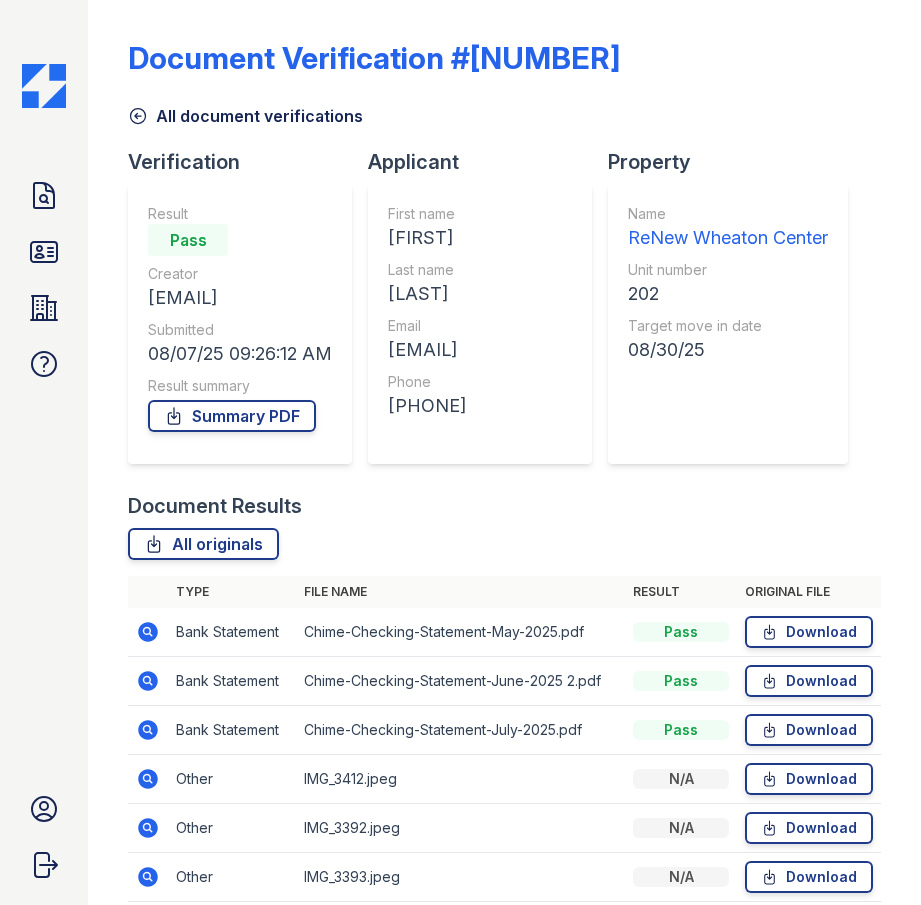scroll, scrollTop: 0, scrollLeft: 0, axis: both 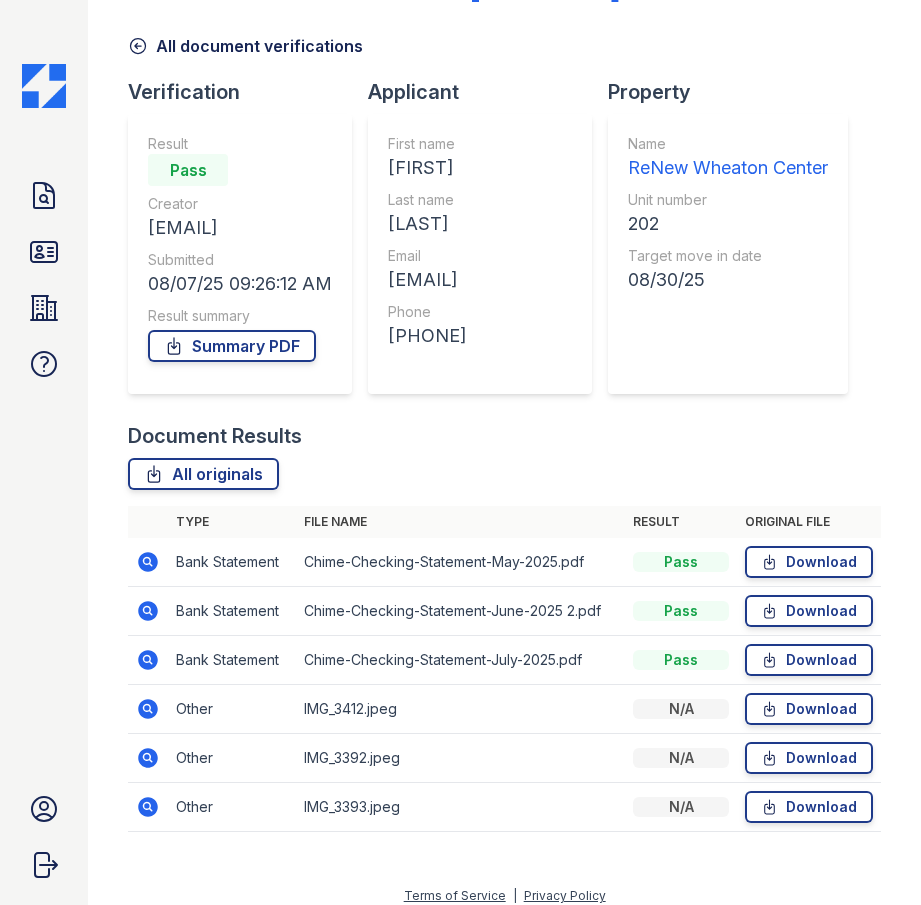 click on "Verification
Result
Pass
Creator
haleydd04@gmail.com
Submitted
08/07/25 09:26:12 AM
Result summary
Summary PDF
Applicant
First name
Haley
Last name
Anderson
Email
haleydd04@gmail.com
Phone
+16306396194
Property
Name
ReNew Wheaton Center
Unit number
202
Target move in date
08/30/25" at bounding box center [496, 250] 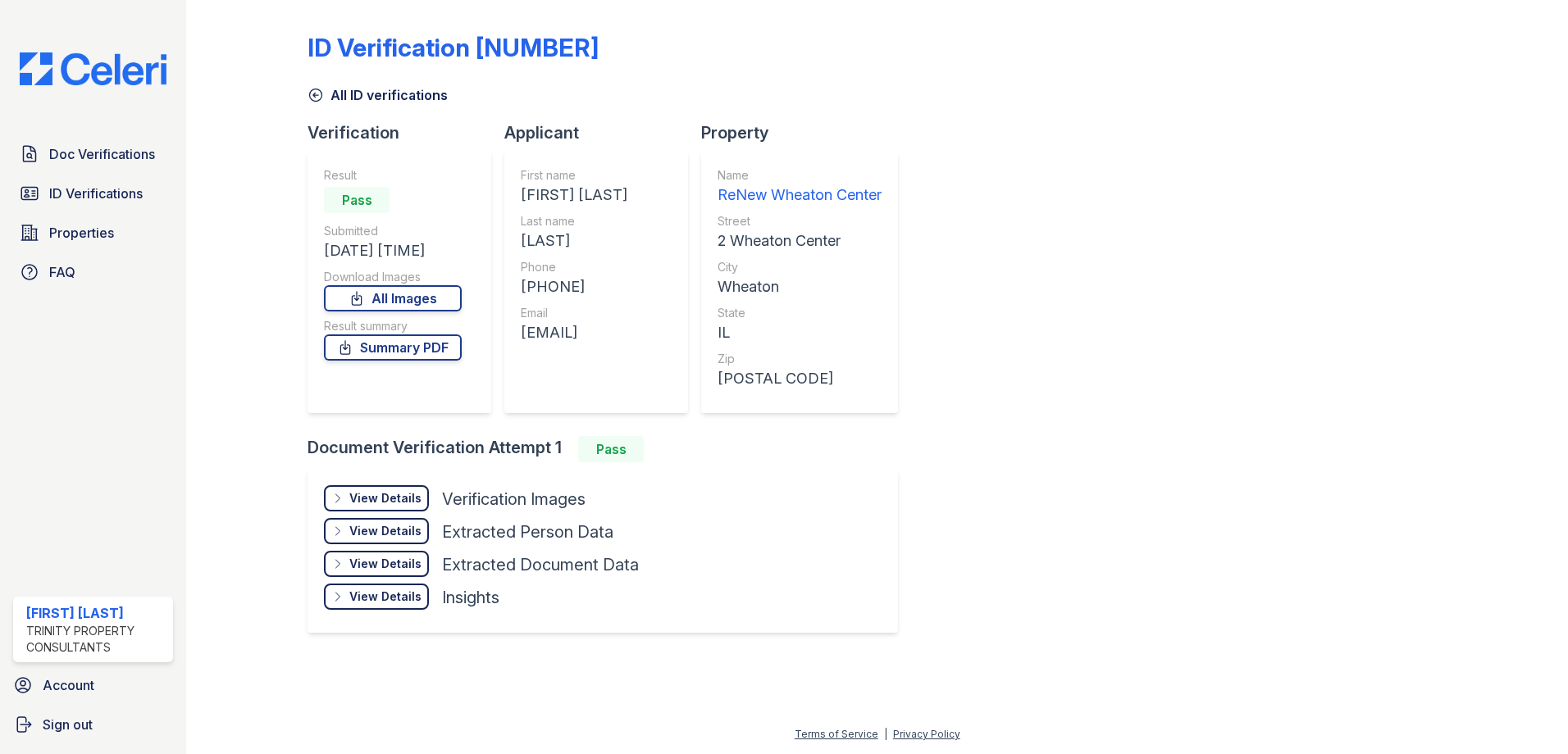scroll, scrollTop: 0, scrollLeft: 0, axis: both 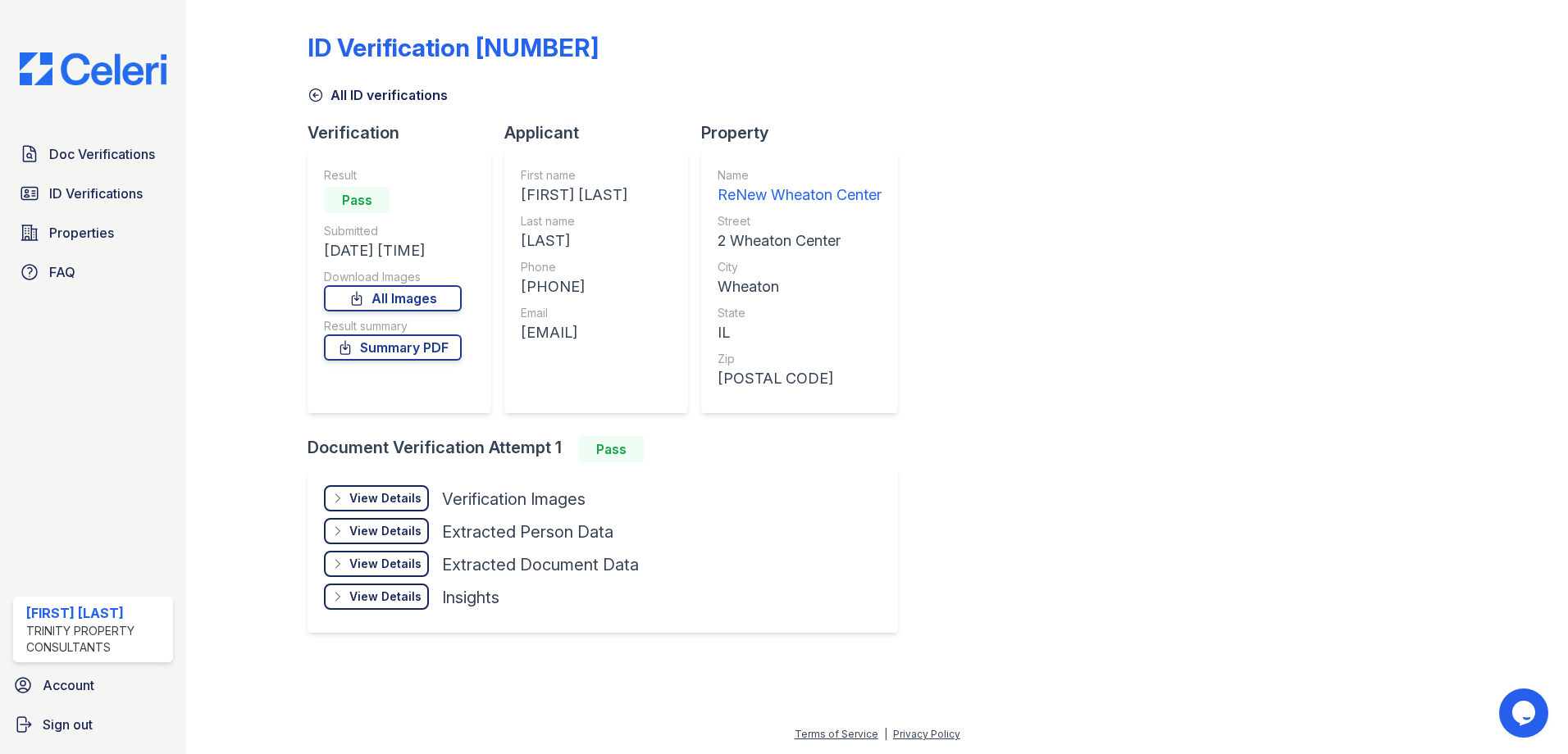 click on "Doc Verifications
ID Verifications
Properties
FAQ
Jalia Ratley
Trinity Property Consultants
Account
Sign out" at bounding box center [93, 377] 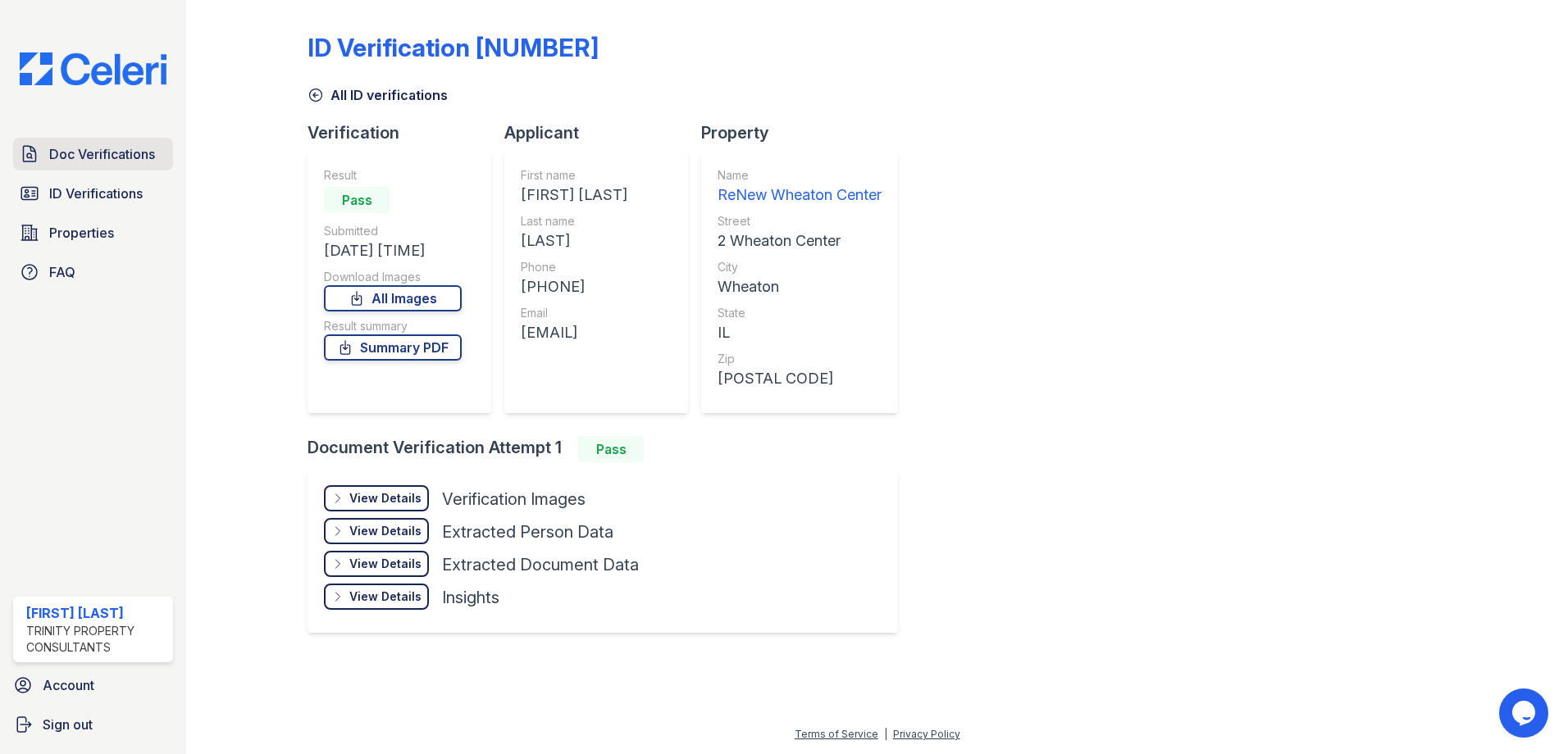 click on "Doc Verifications" at bounding box center [93, 154] 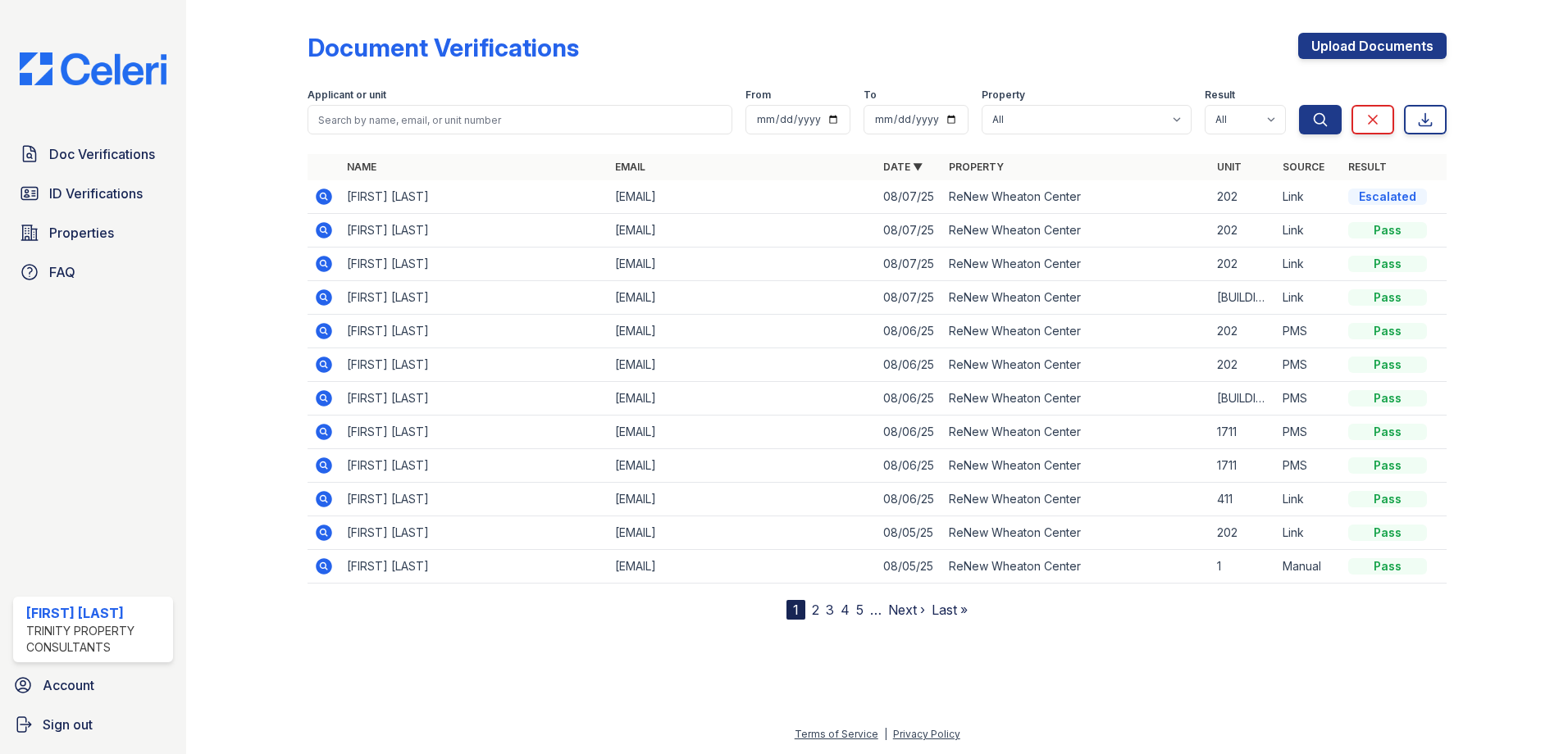 click 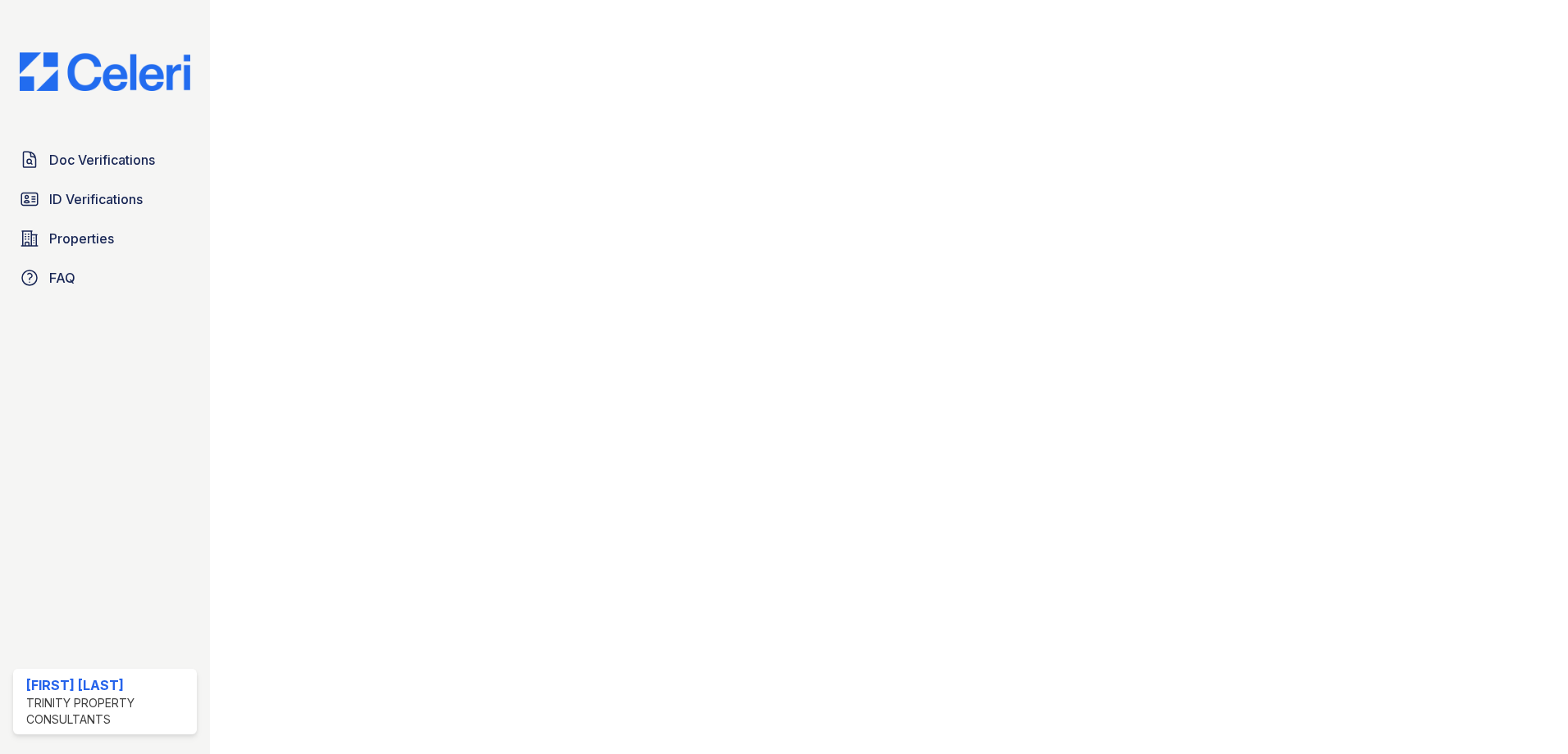 scroll, scrollTop: 0, scrollLeft: 0, axis: both 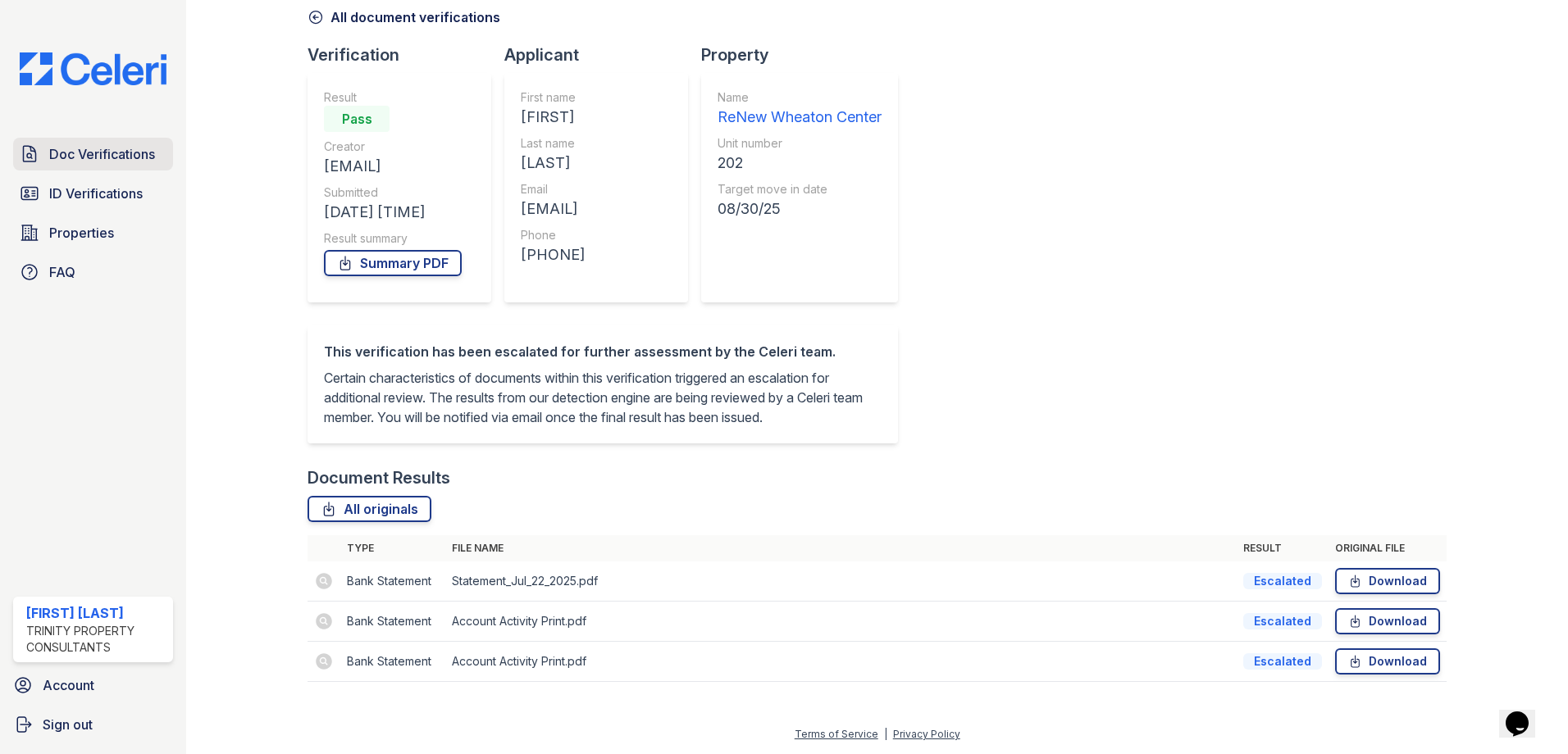 click on "Doc Verifications" at bounding box center (93, 154) 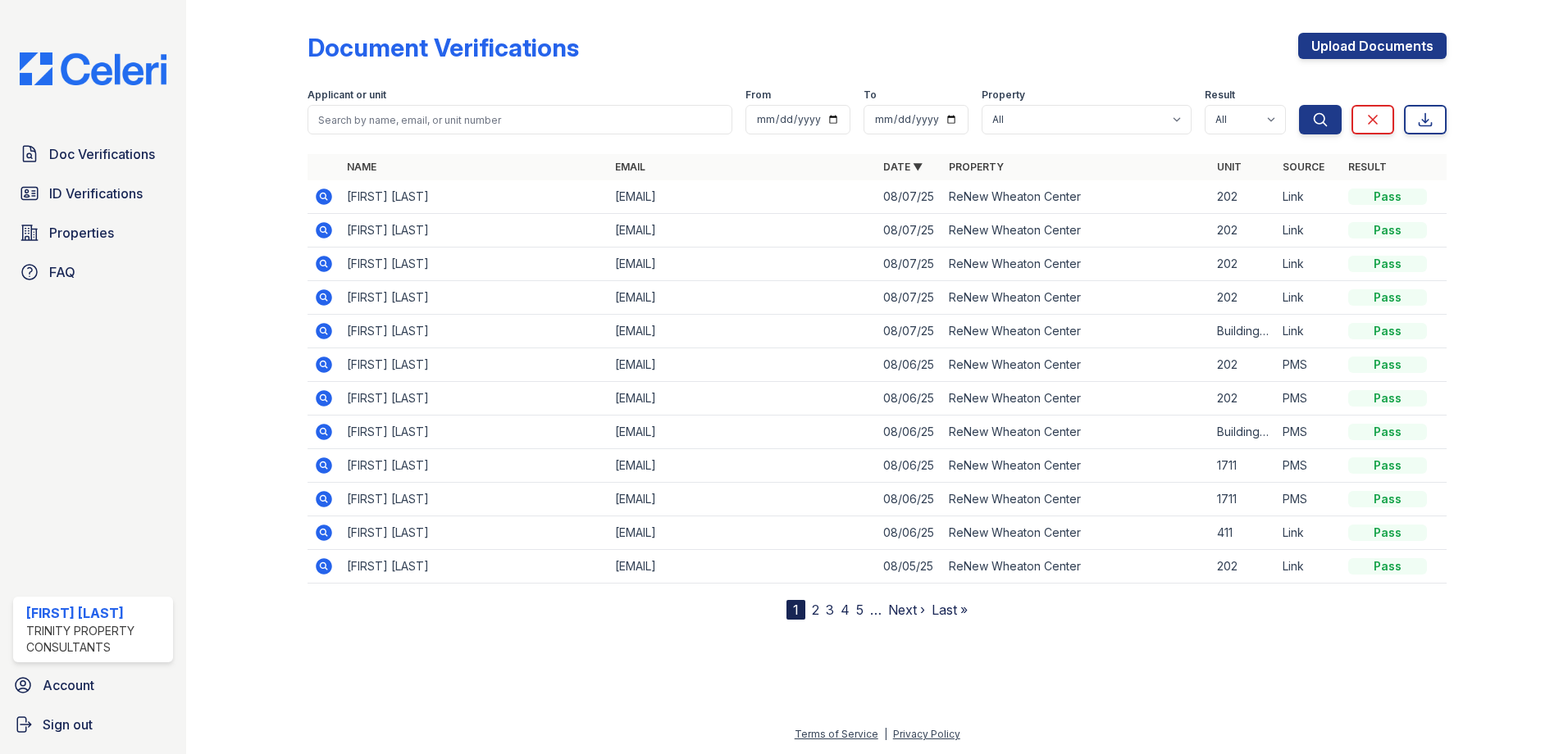 click 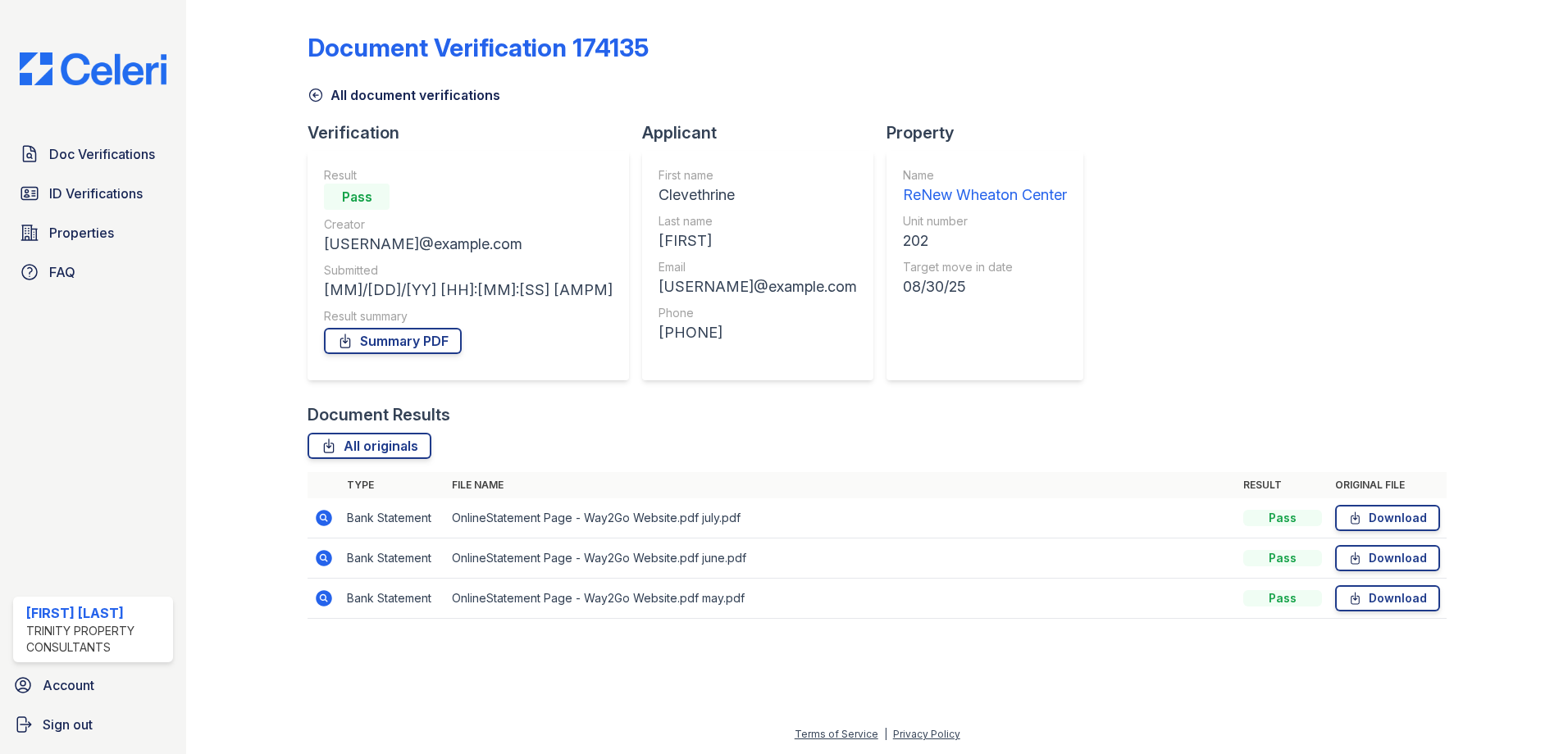 scroll, scrollTop: 0, scrollLeft: 0, axis: both 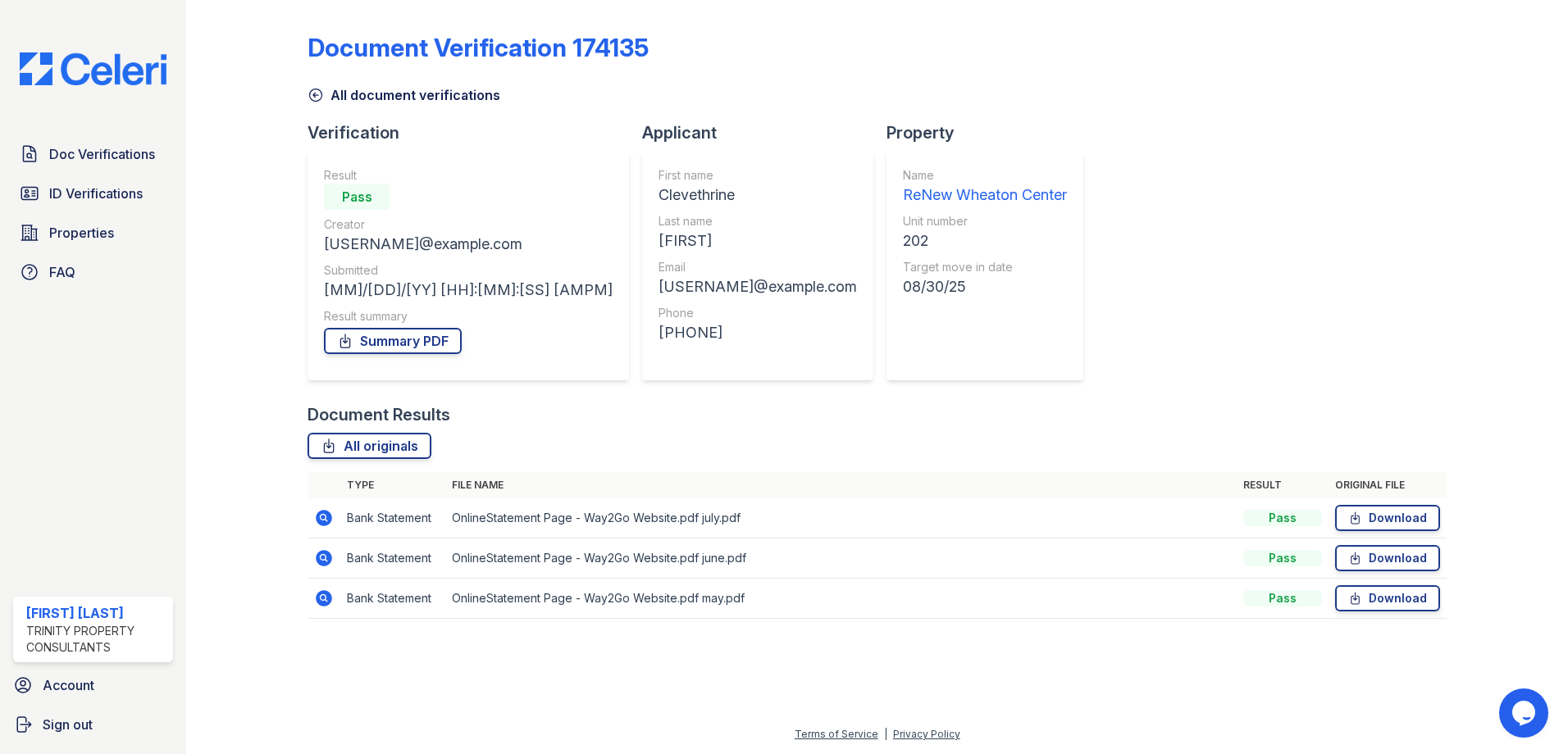 click 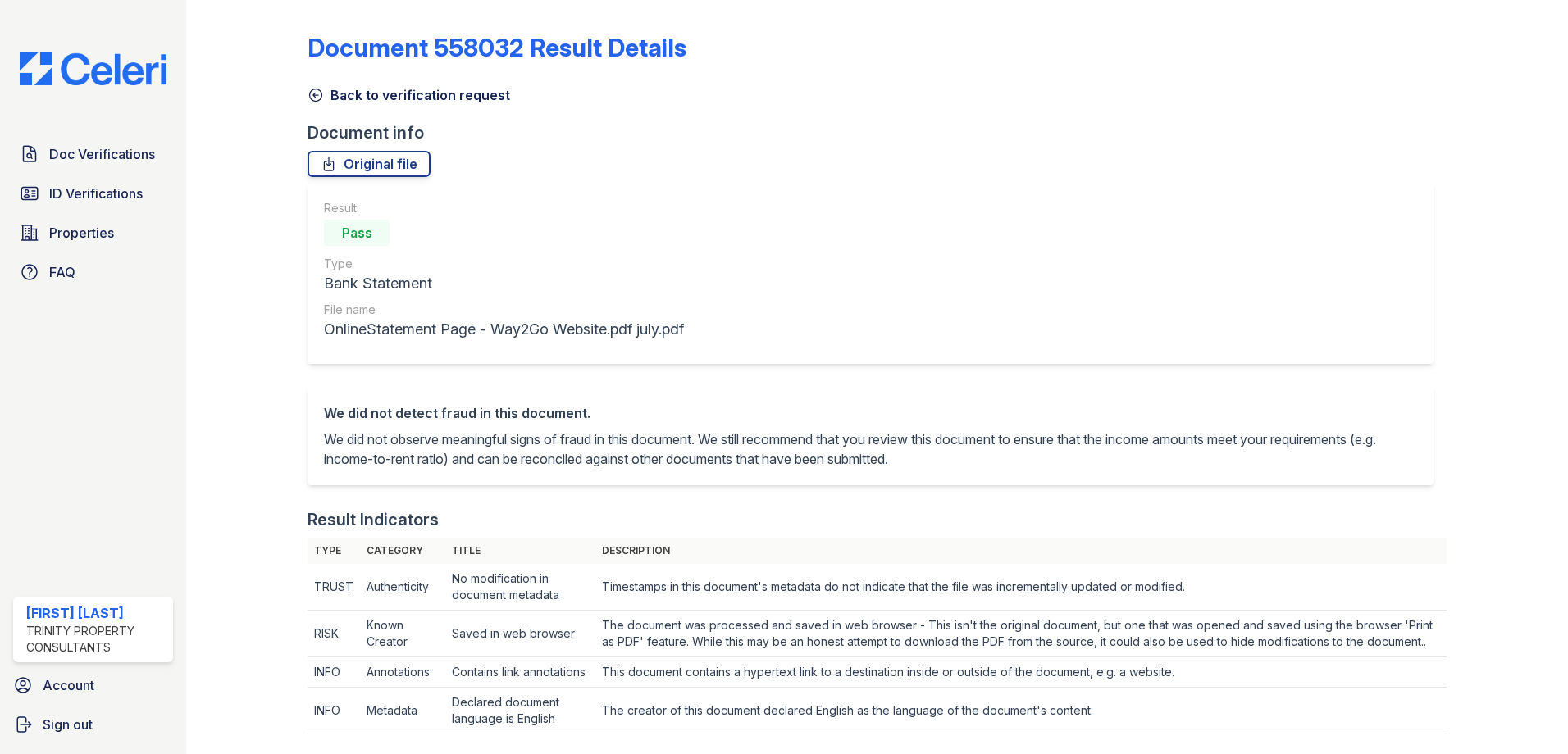 scroll, scrollTop: 0, scrollLeft: 0, axis: both 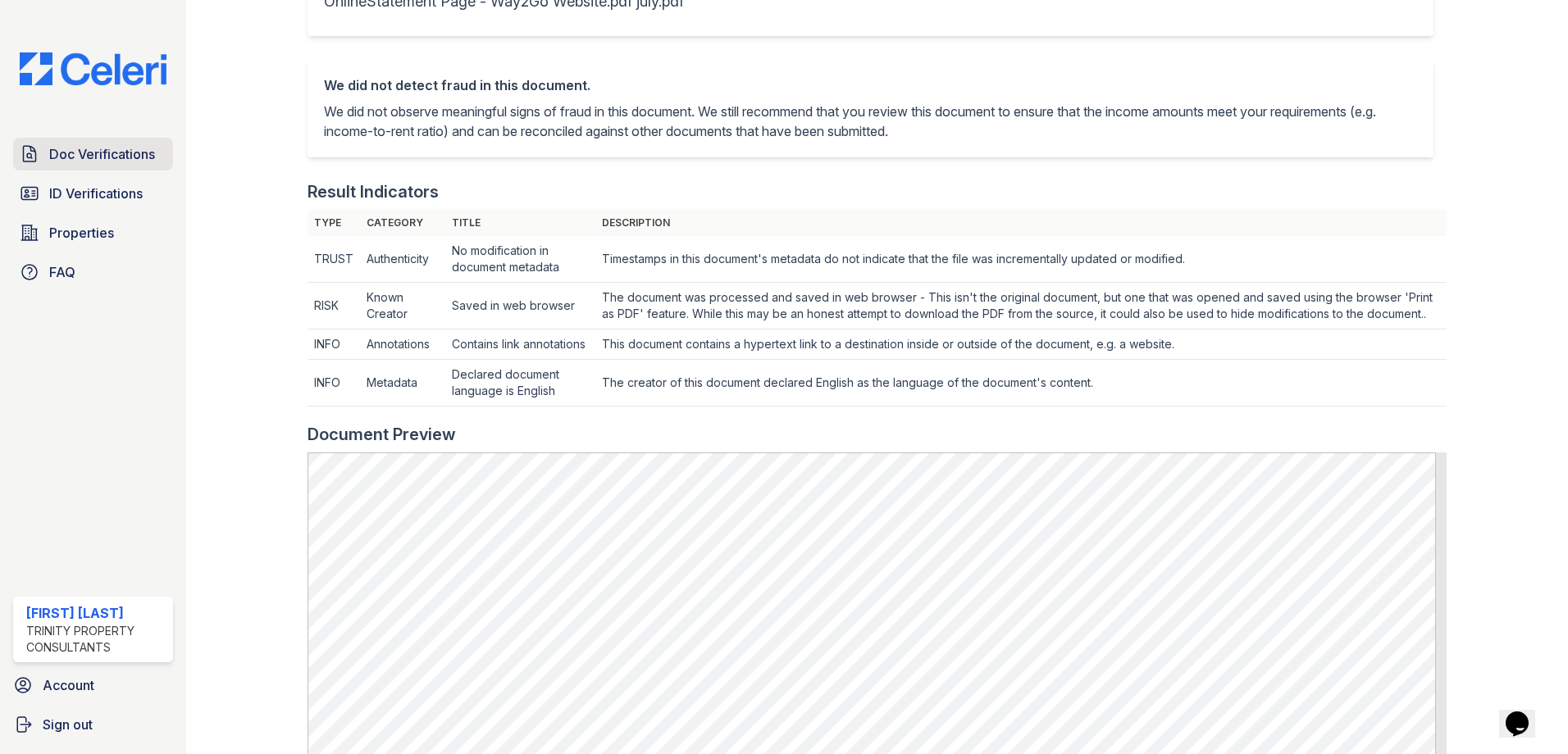 click on "Doc Verifications" at bounding box center (102, 154) 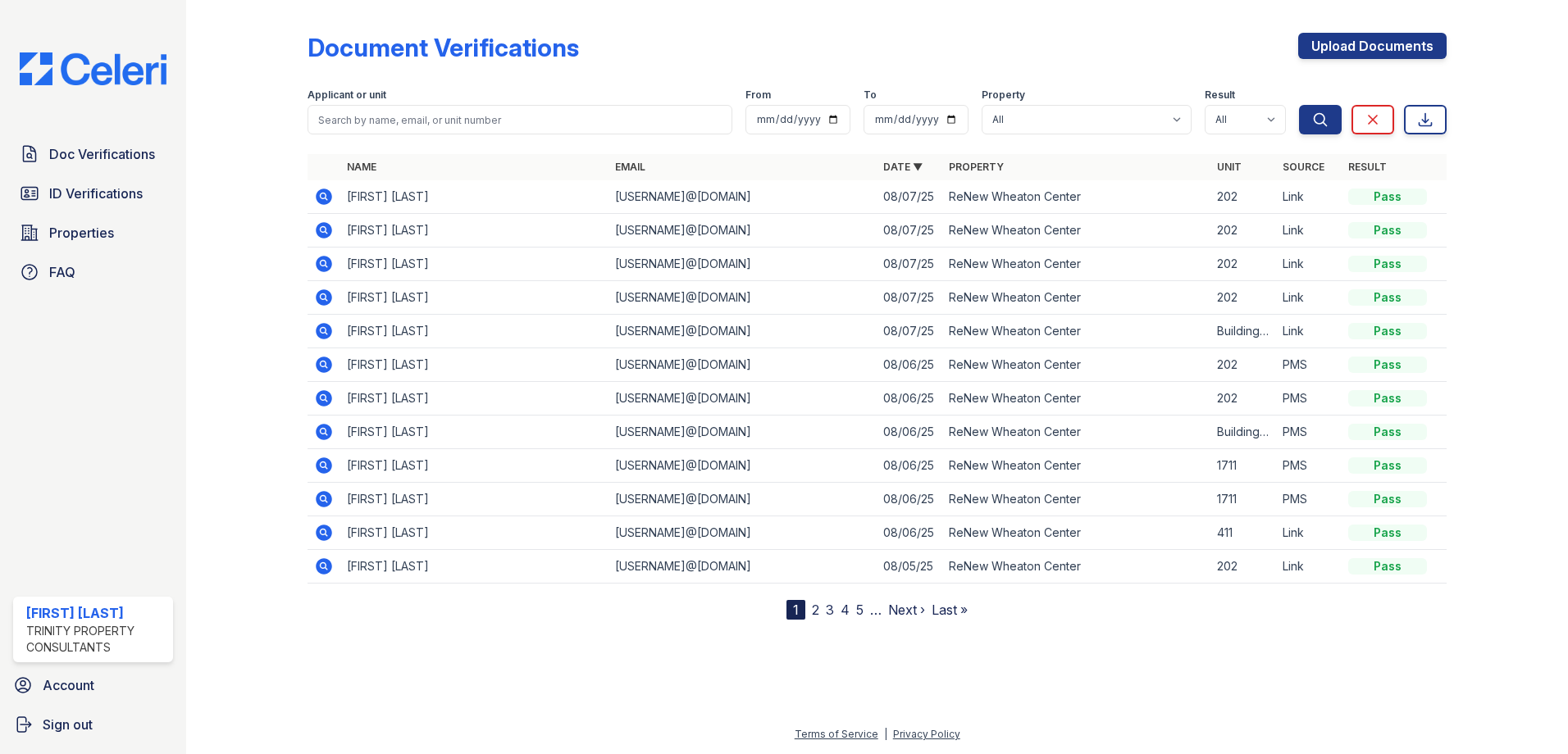 click 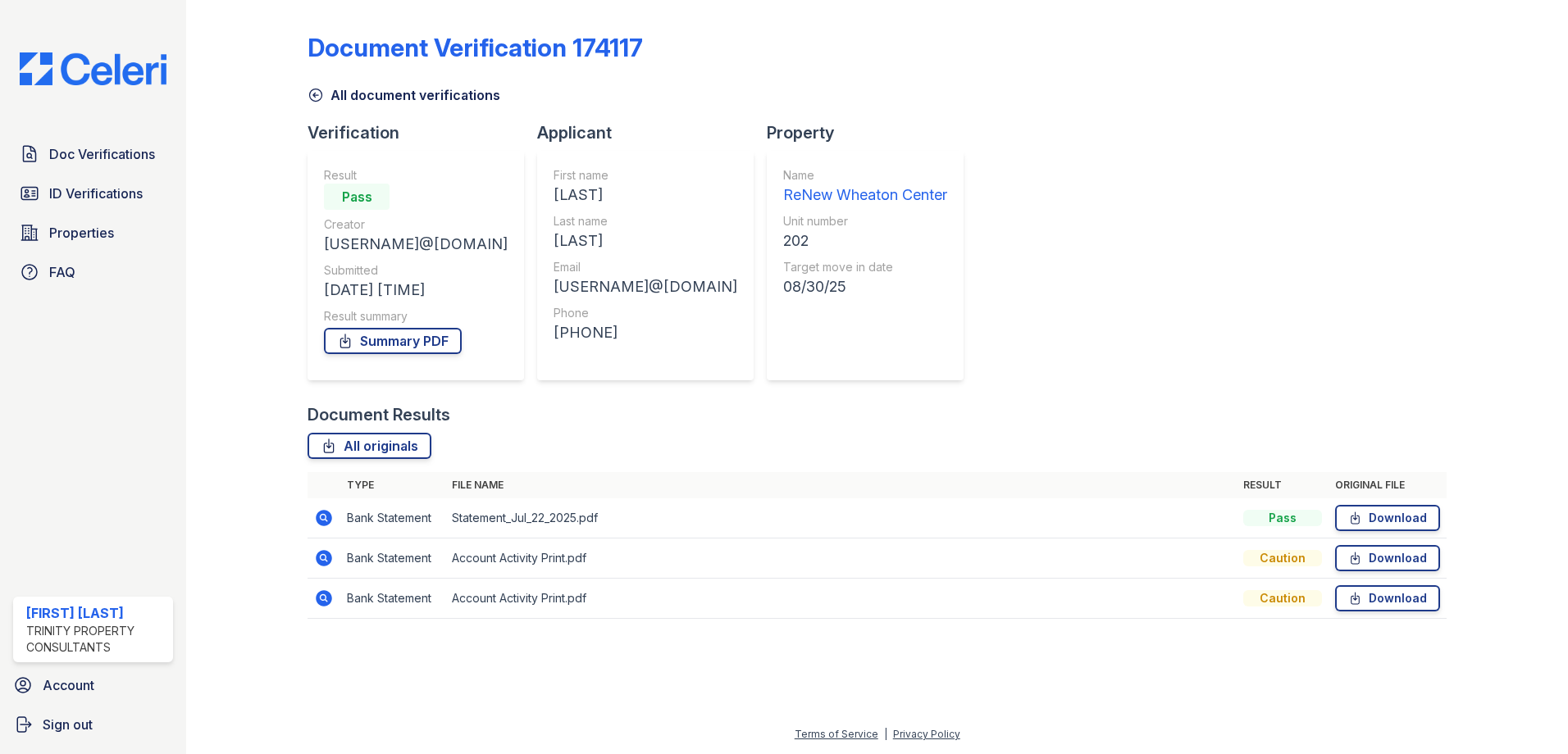 scroll, scrollTop: 0, scrollLeft: 0, axis: both 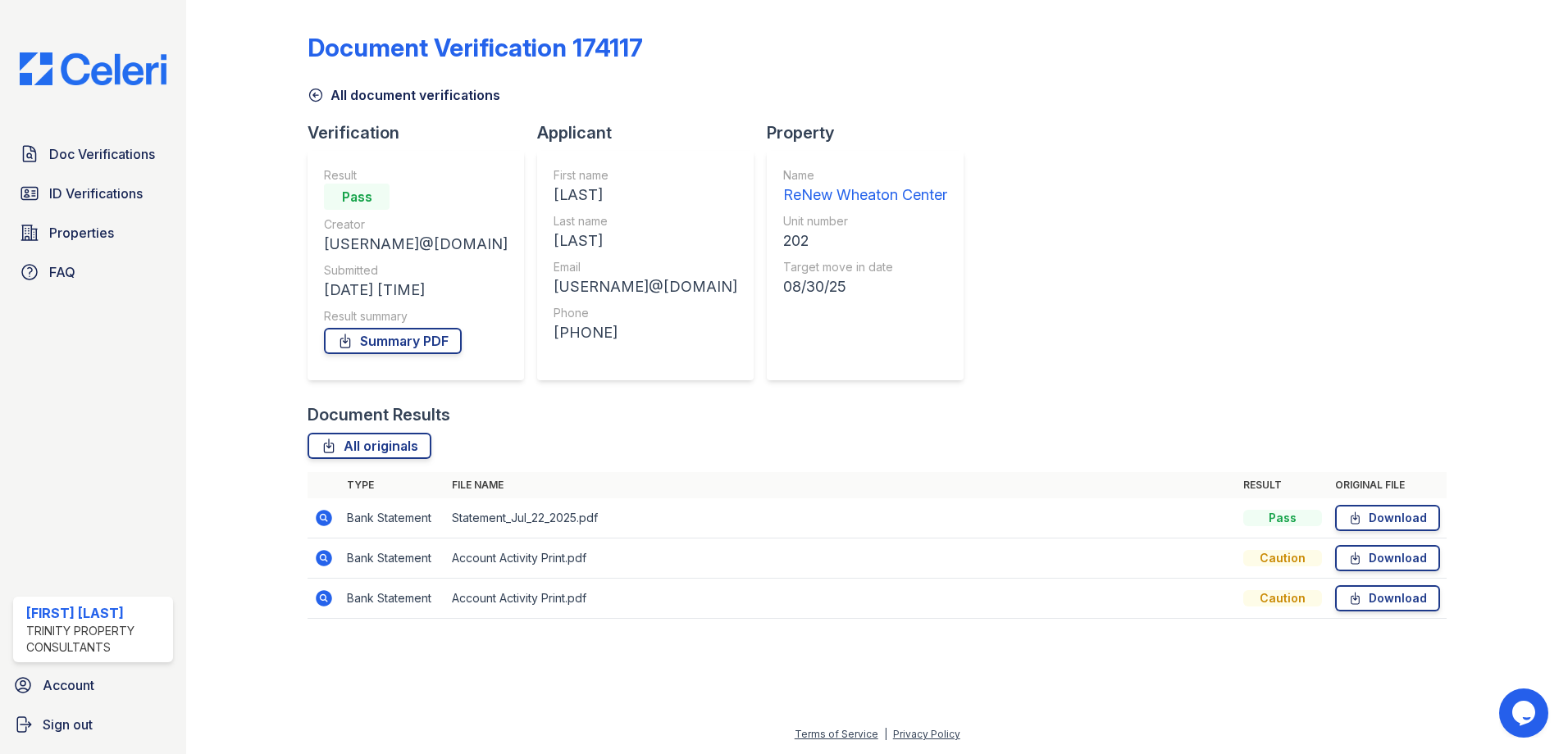 click 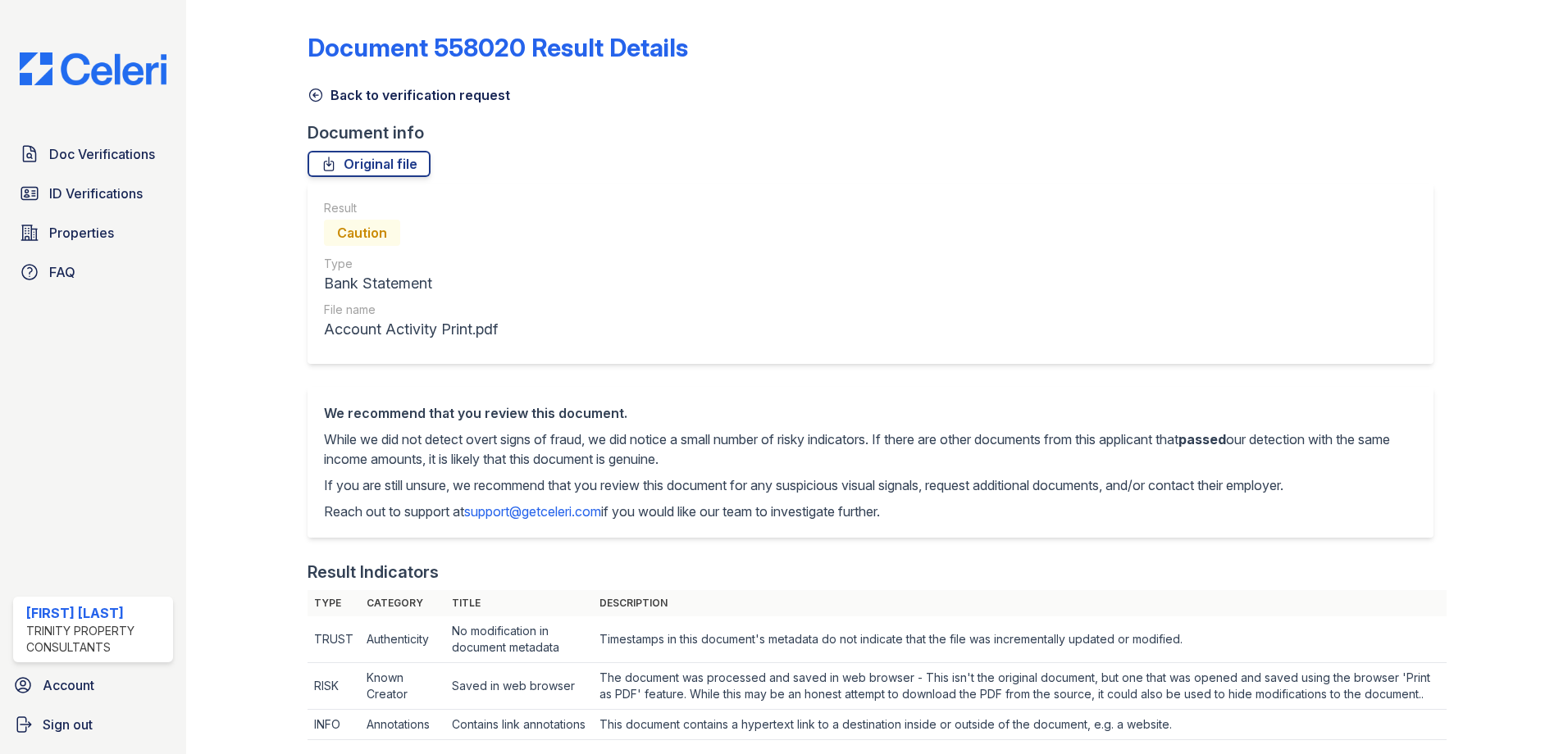 scroll, scrollTop: 0, scrollLeft: 0, axis: both 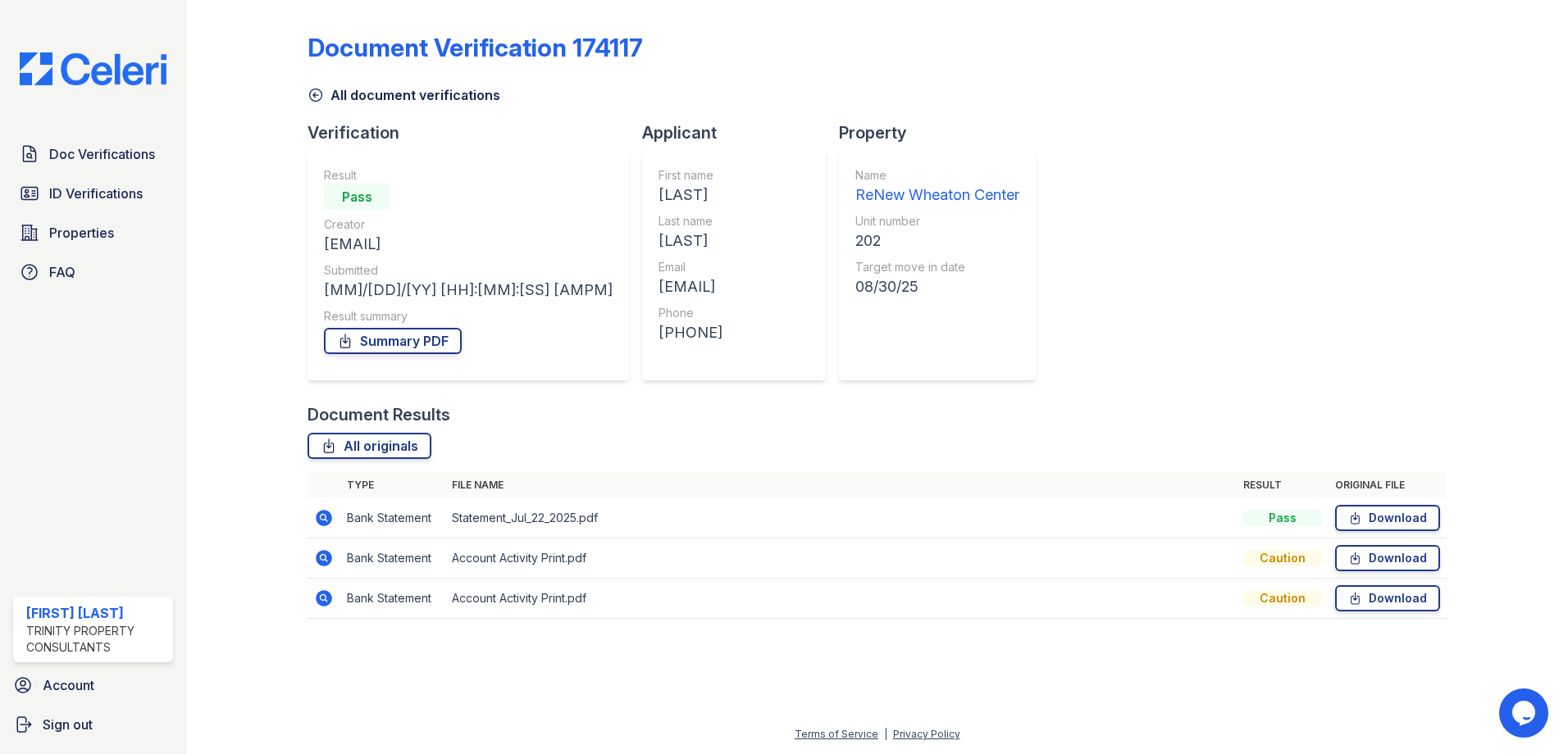 click 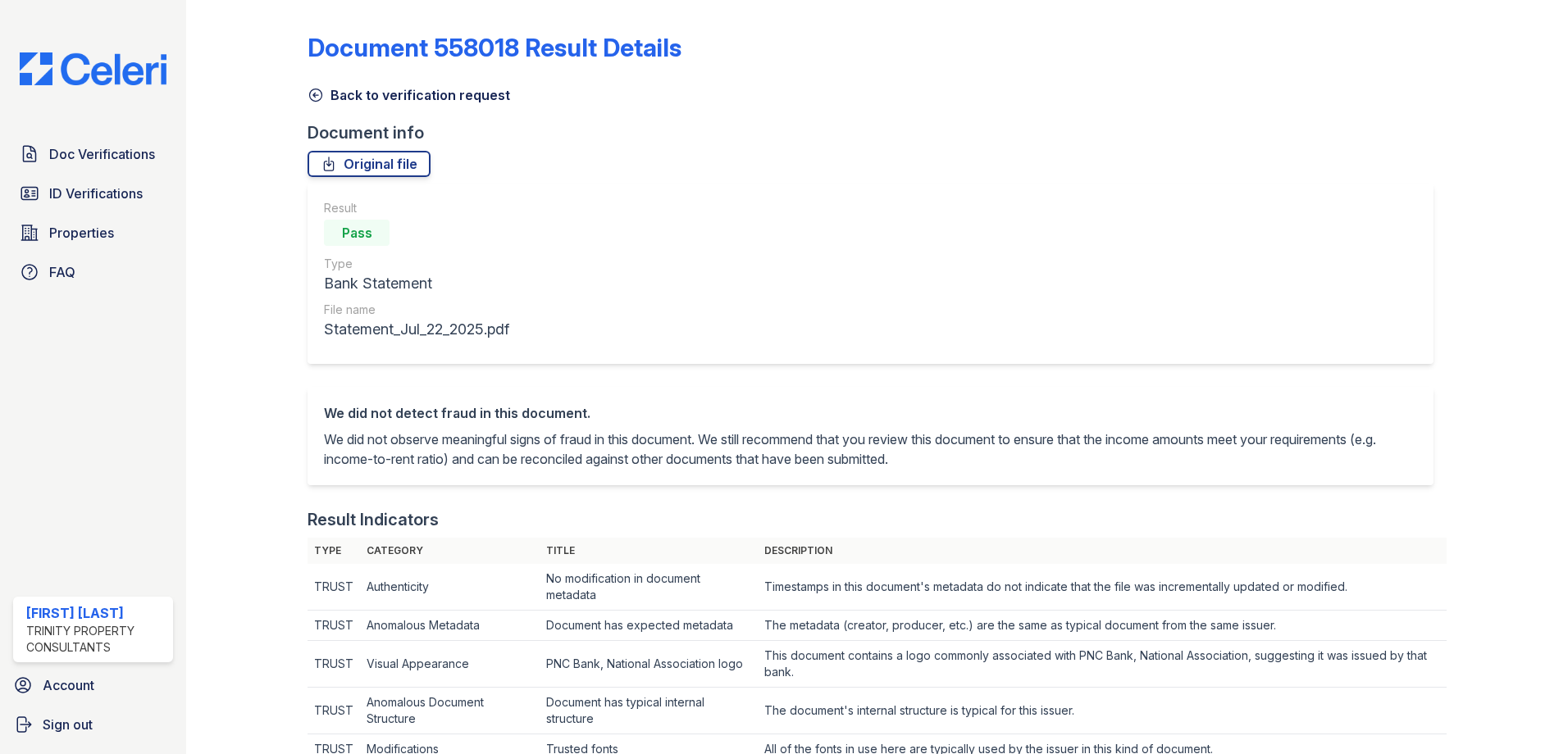 scroll, scrollTop: 0, scrollLeft: 0, axis: both 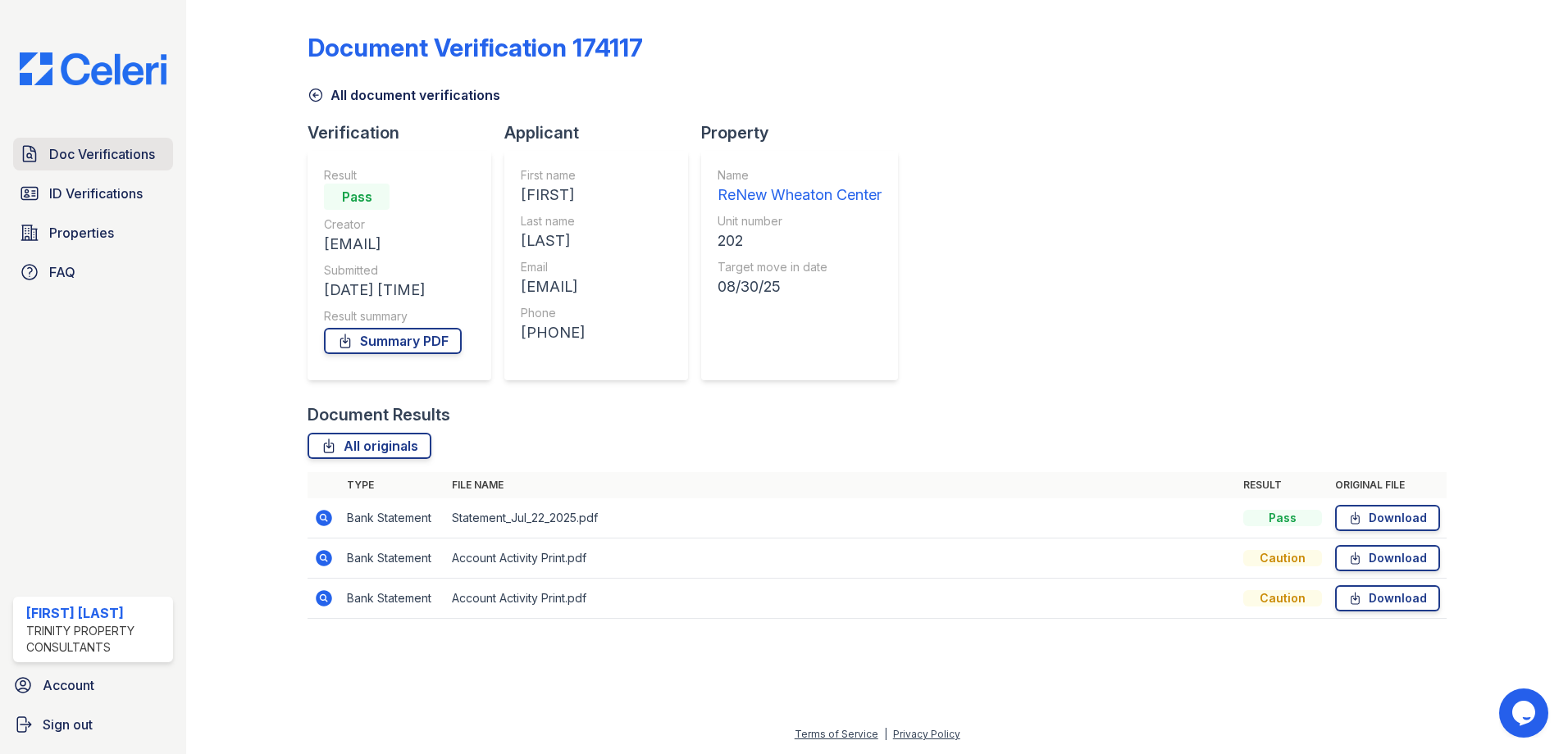 click on "Doc Verifications" at bounding box center (93, 154) 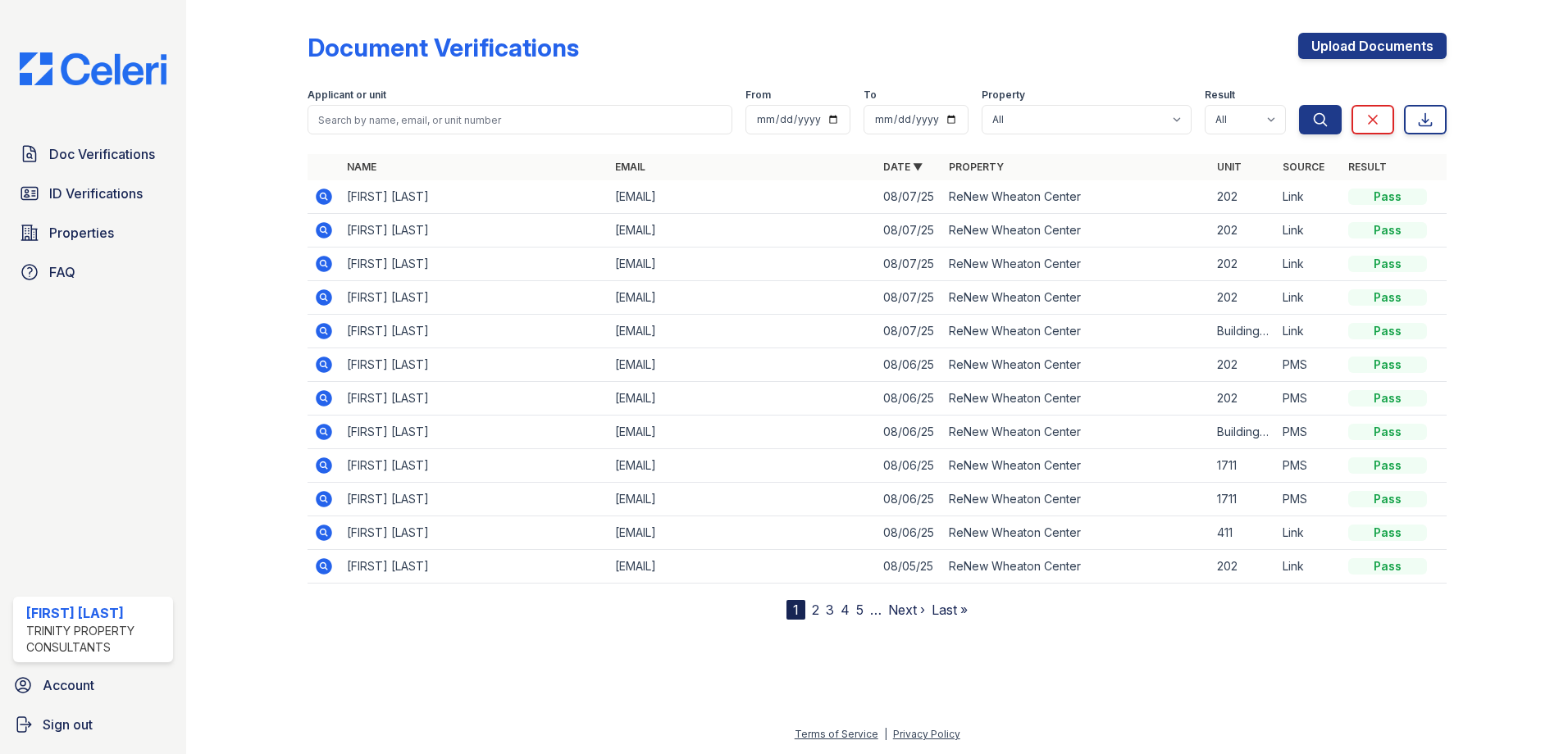 click 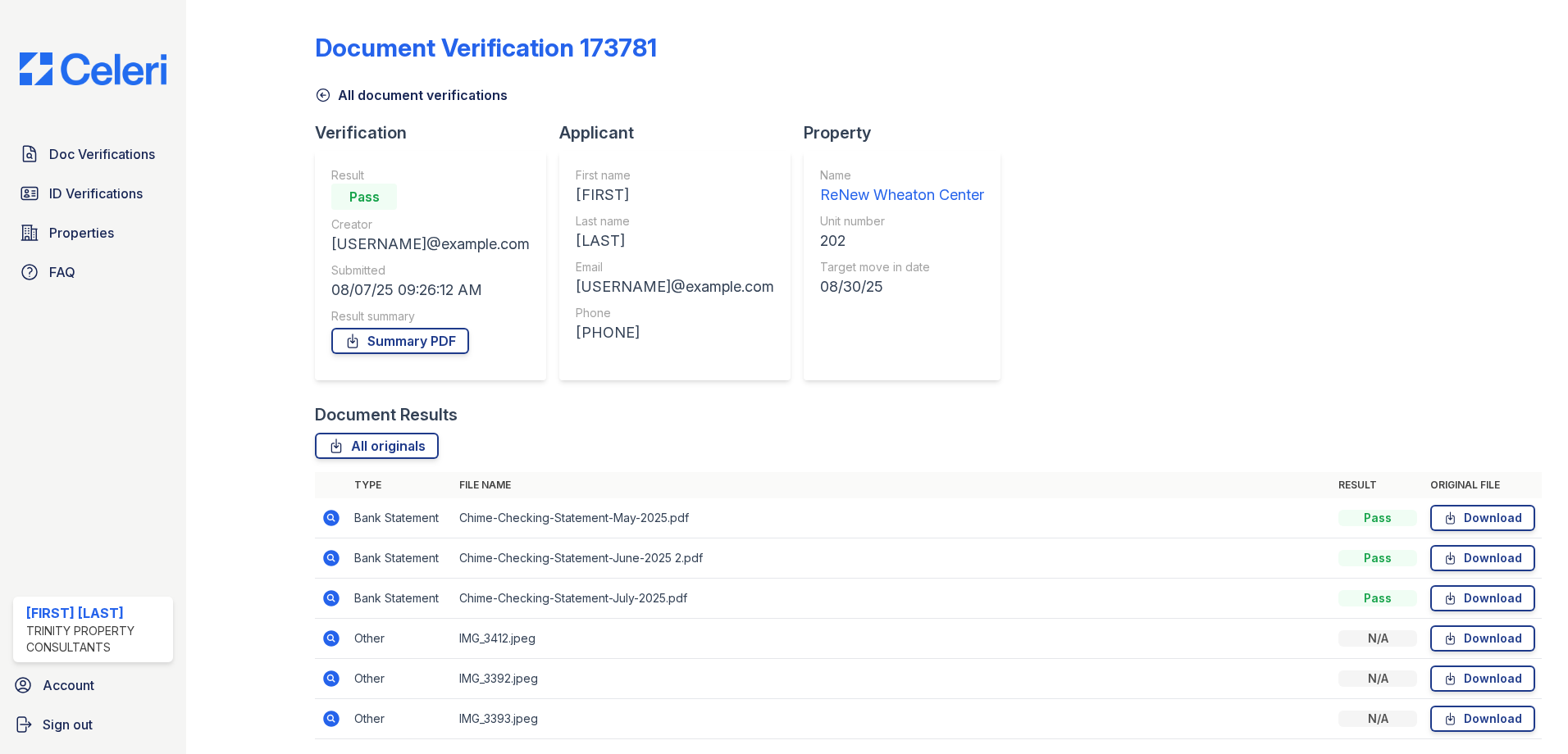 scroll, scrollTop: 0, scrollLeft: 0, axis: both 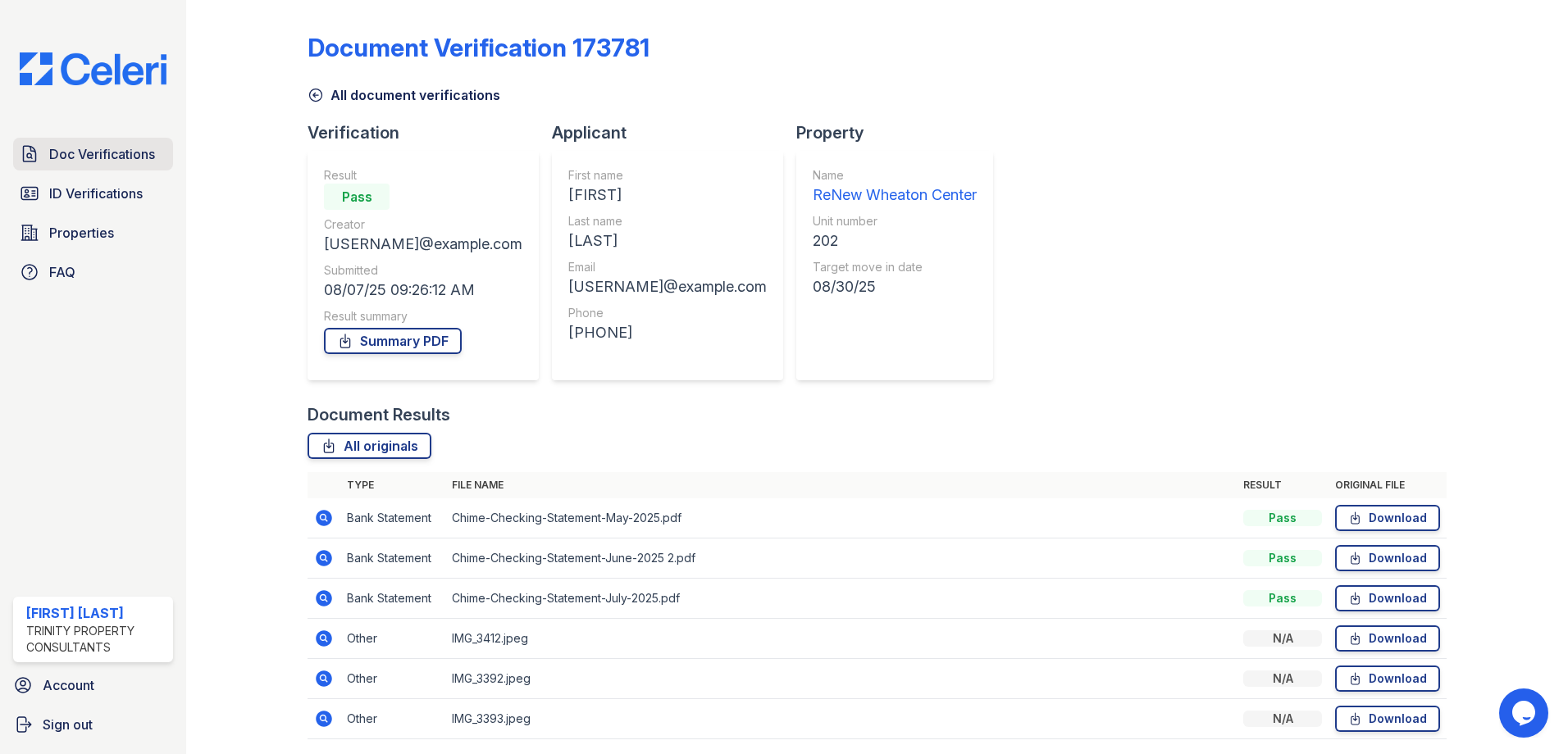 click on "Doc Verifications" at bounding box center [102, 154] 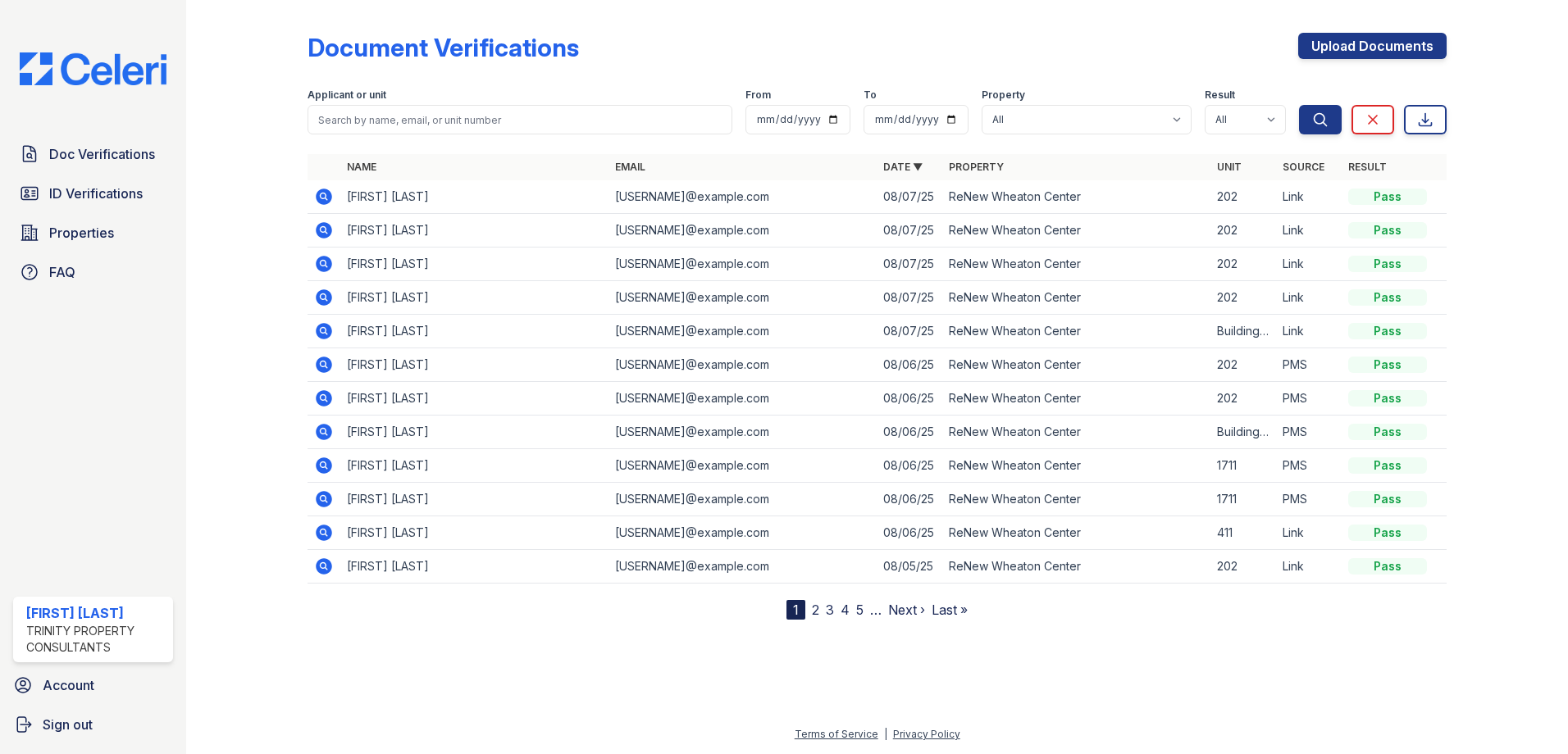 click 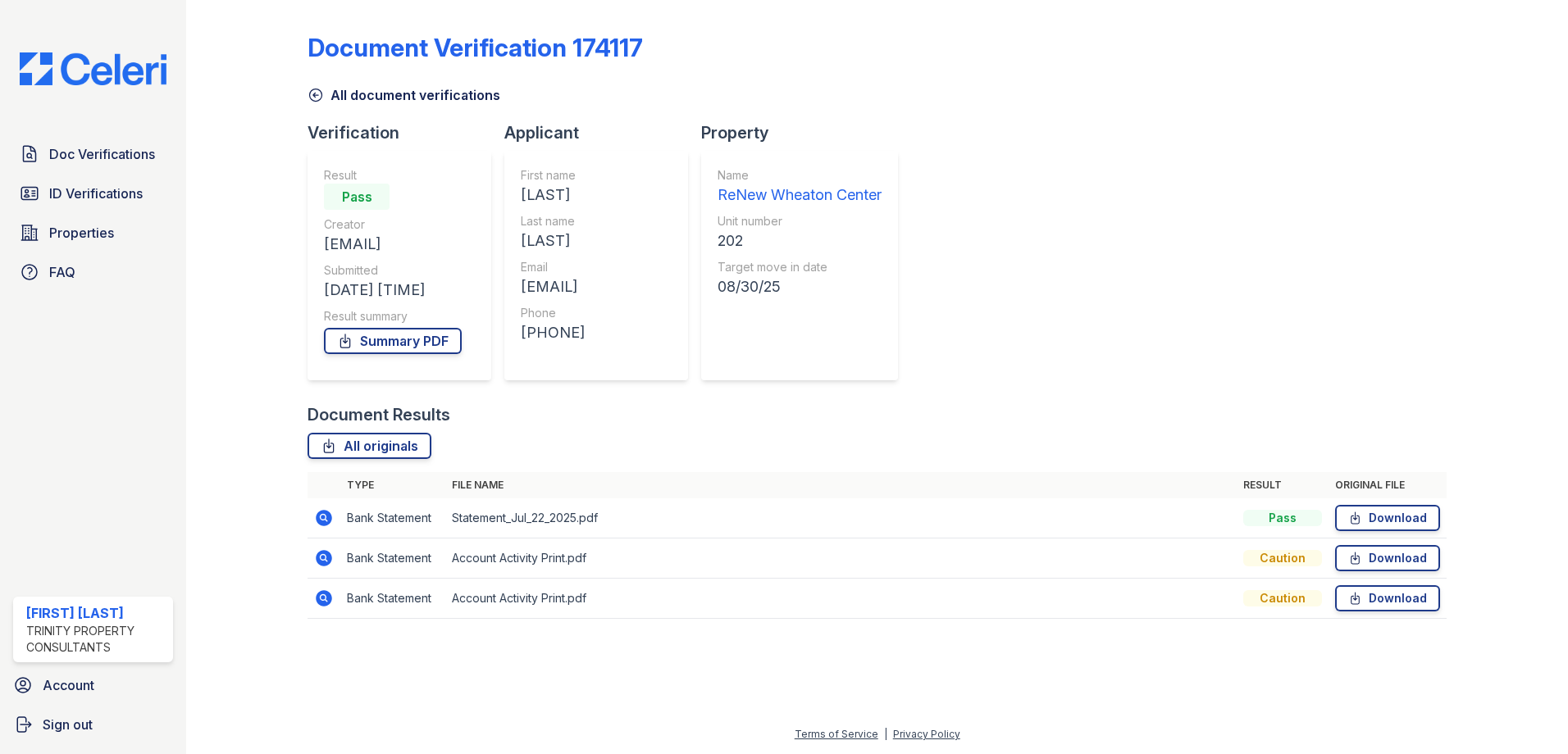 scroll, scrollTop: 0, scrollLeft: 0, axis: both 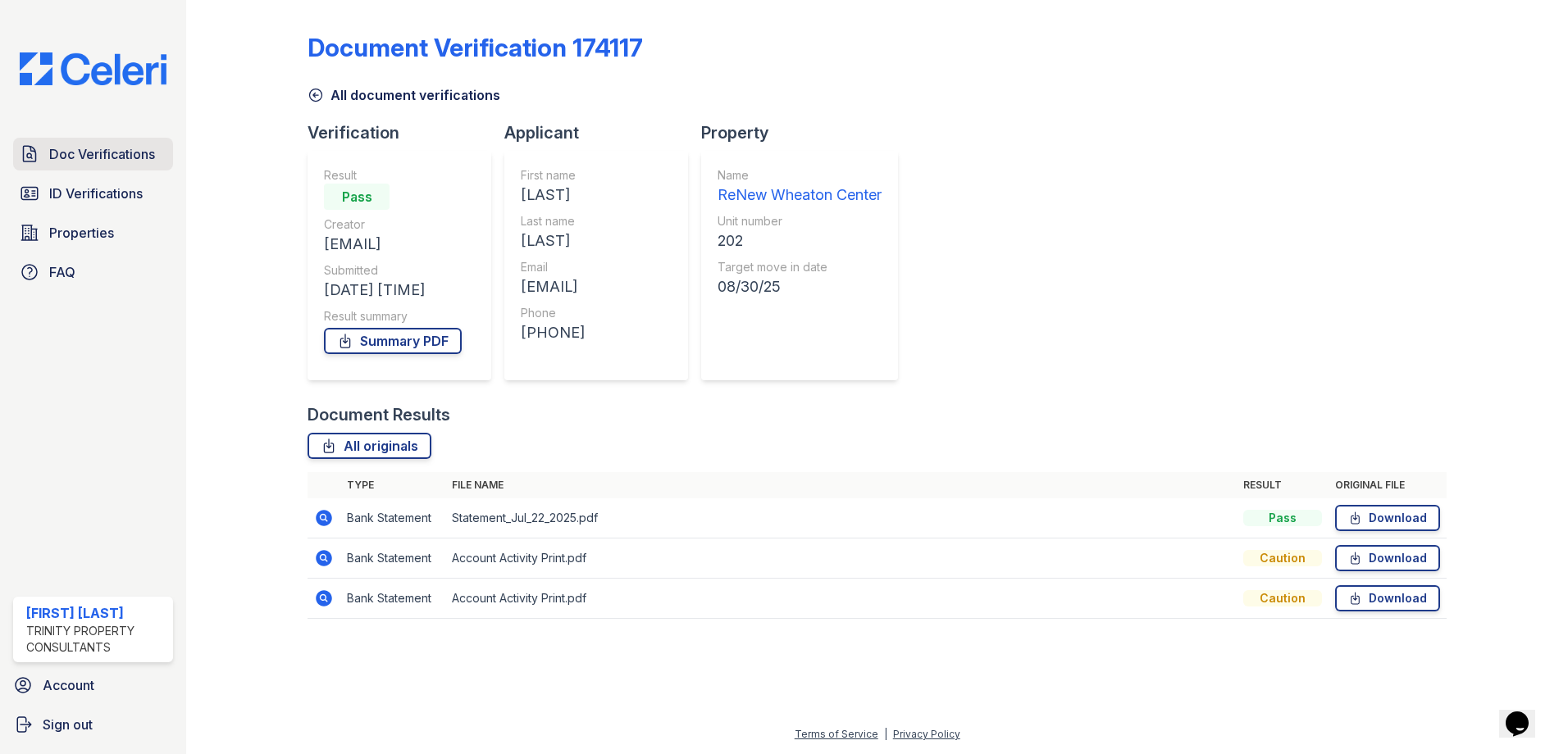 click on "Doc Verifications" at bounding box center (93, 154) 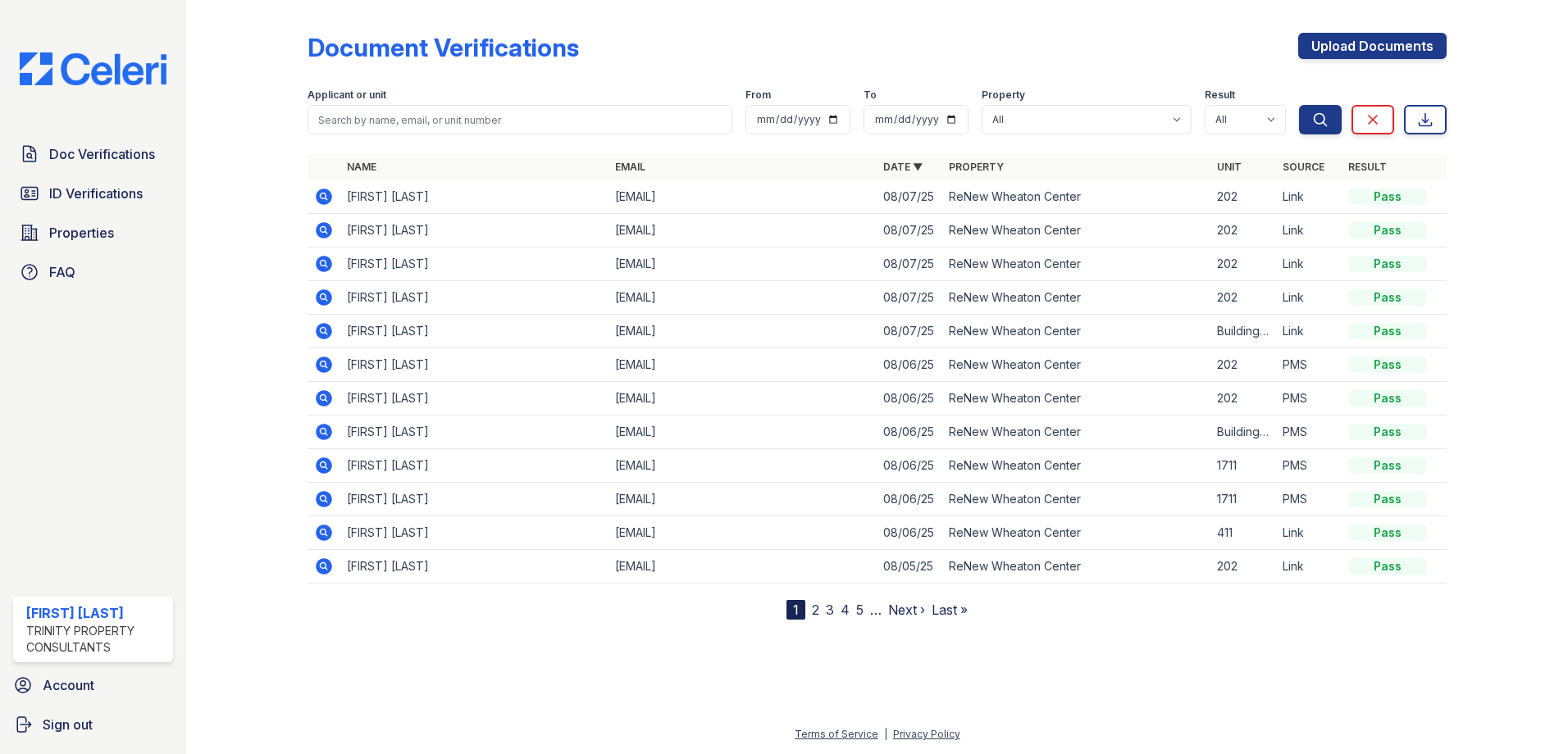 click 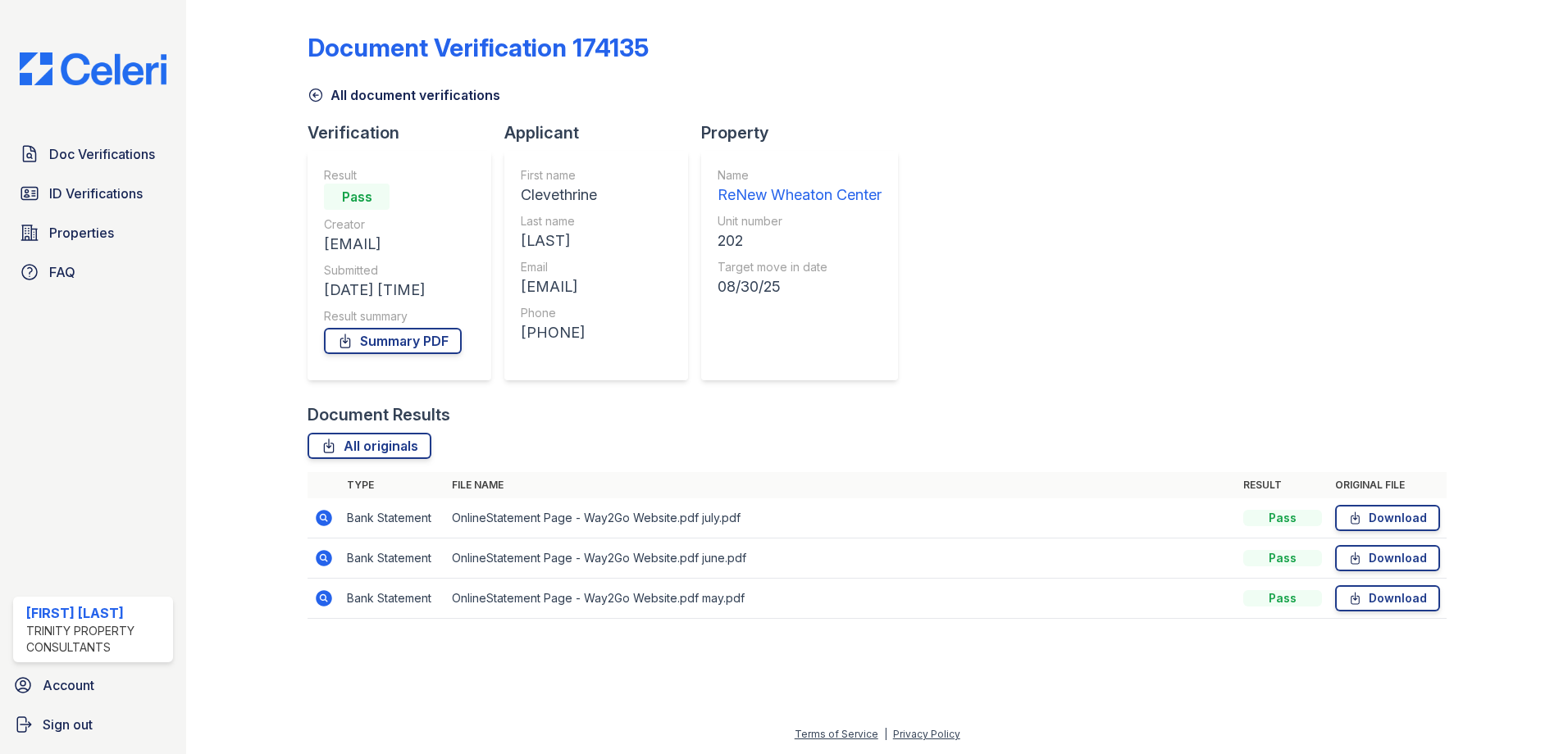 scroll, scrollTop: 0, scrollLeft: 0, axis: both 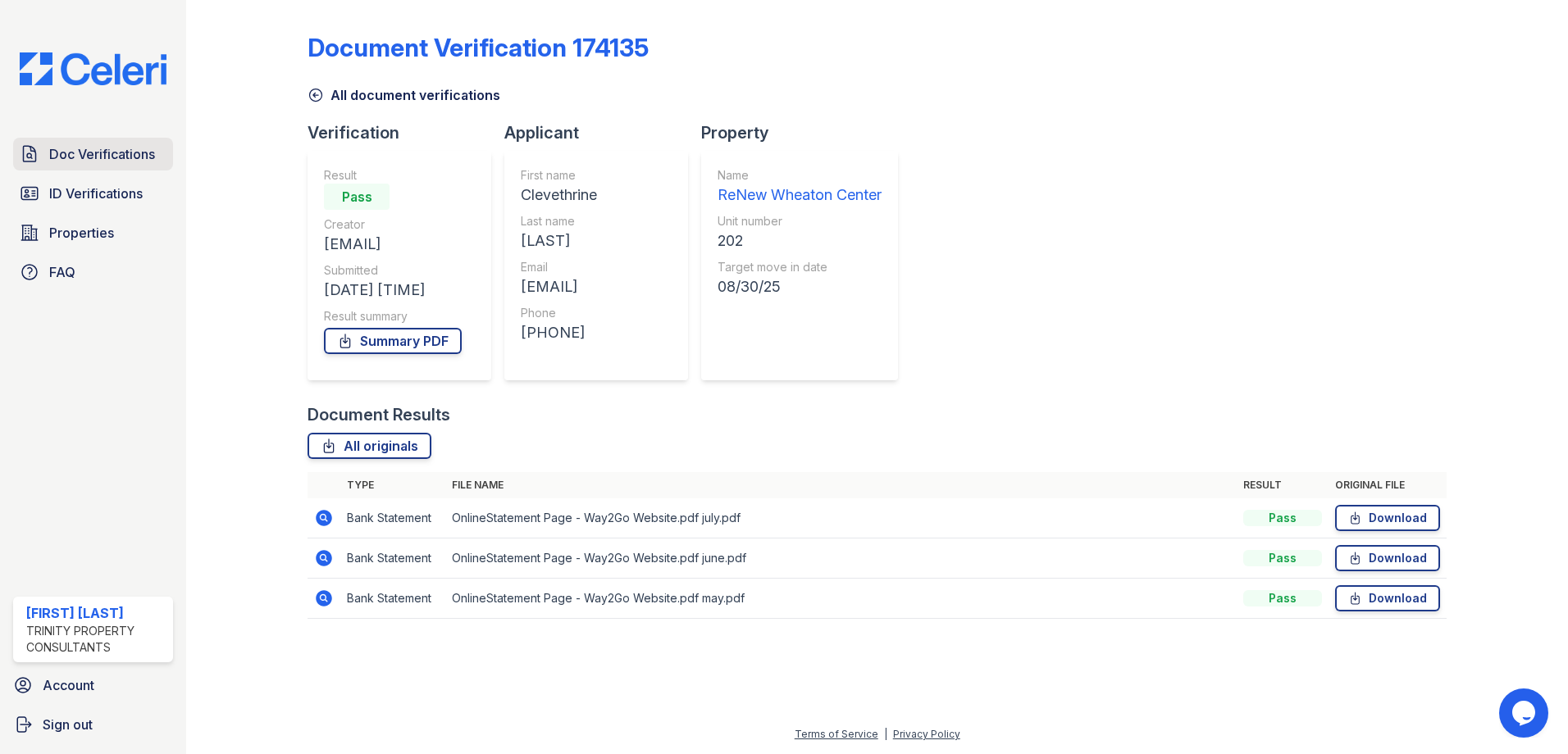 click on "Doc Verifications" at bounding box center [102, 154] 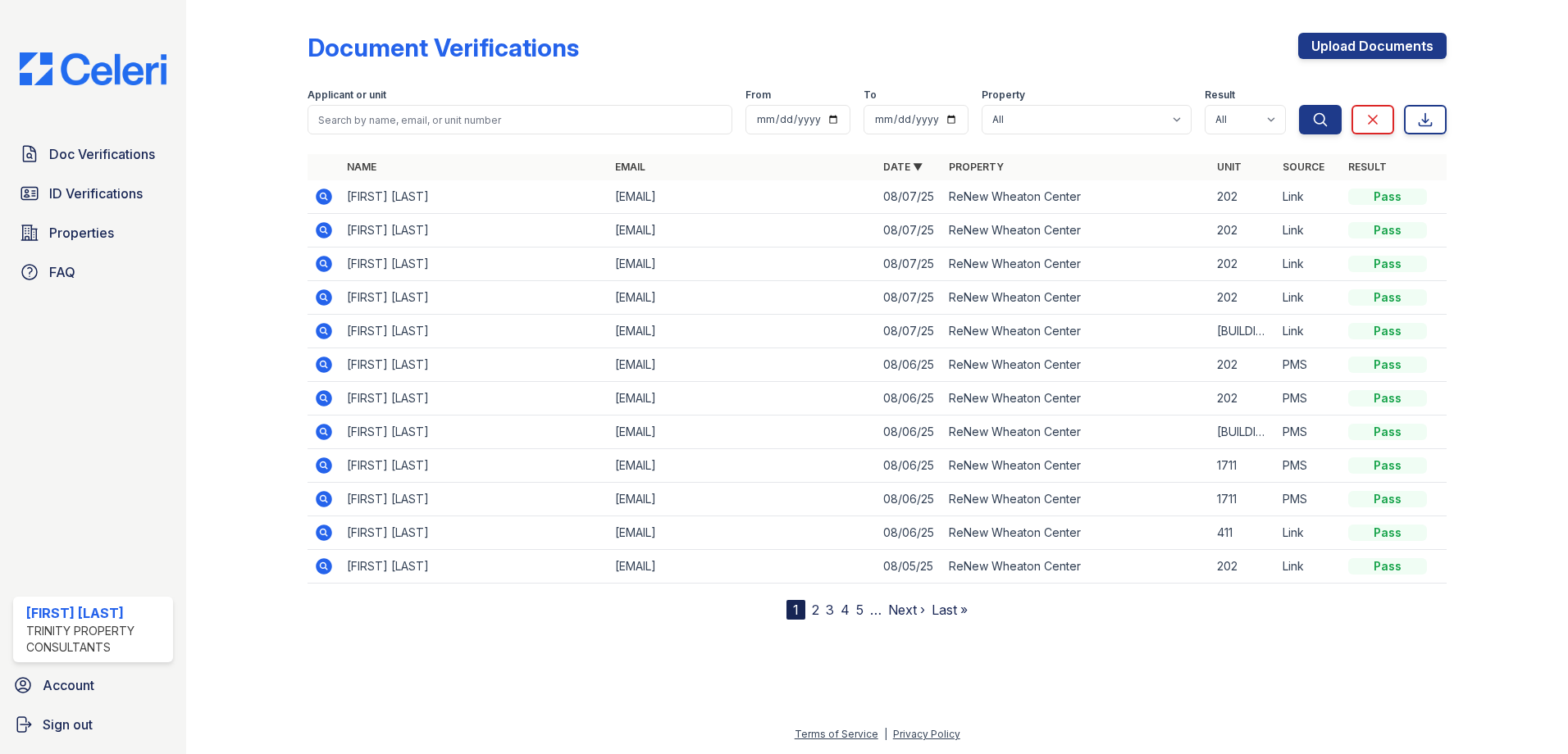 click 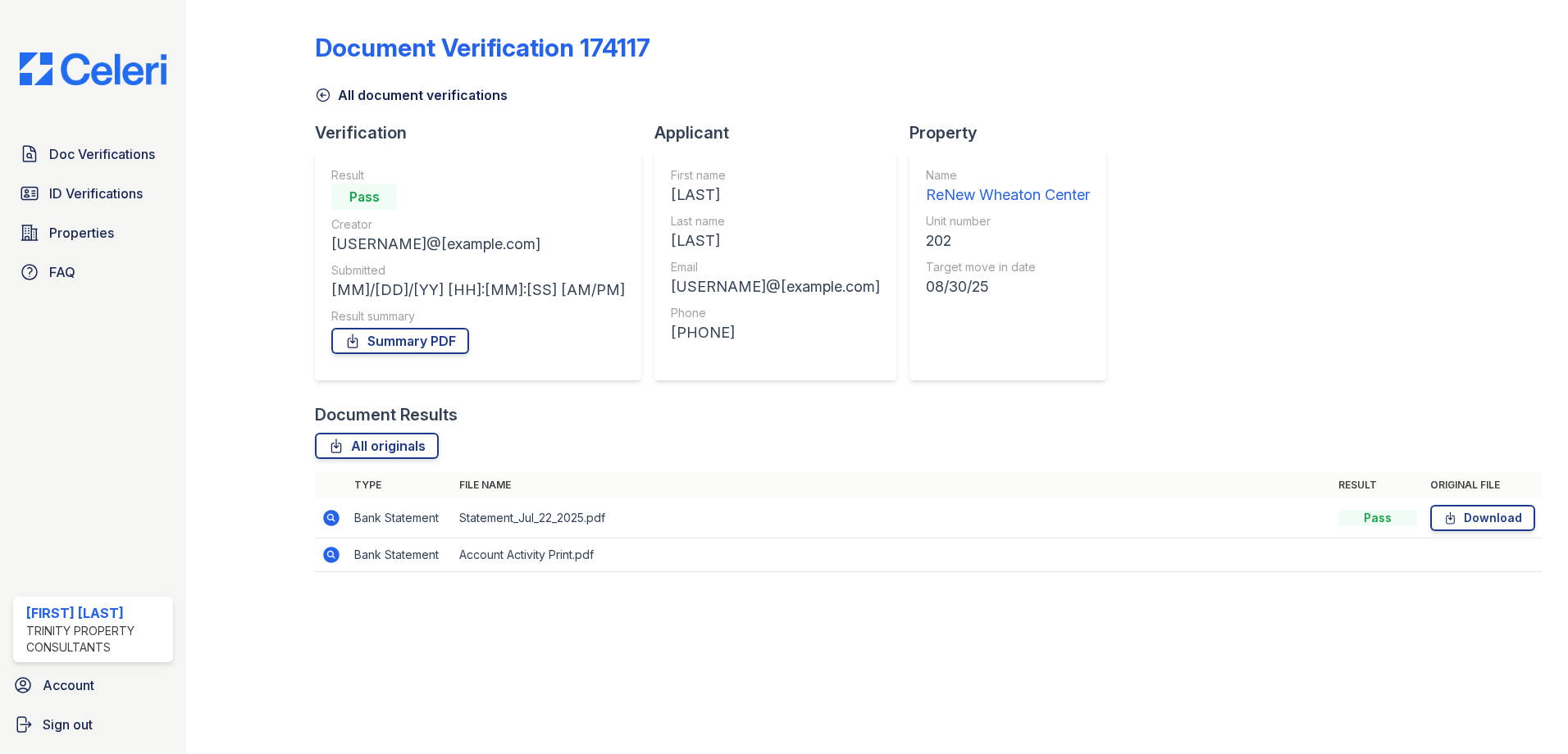 scroll, scrollTop: 0, scrollLeft: 0, axis: both 